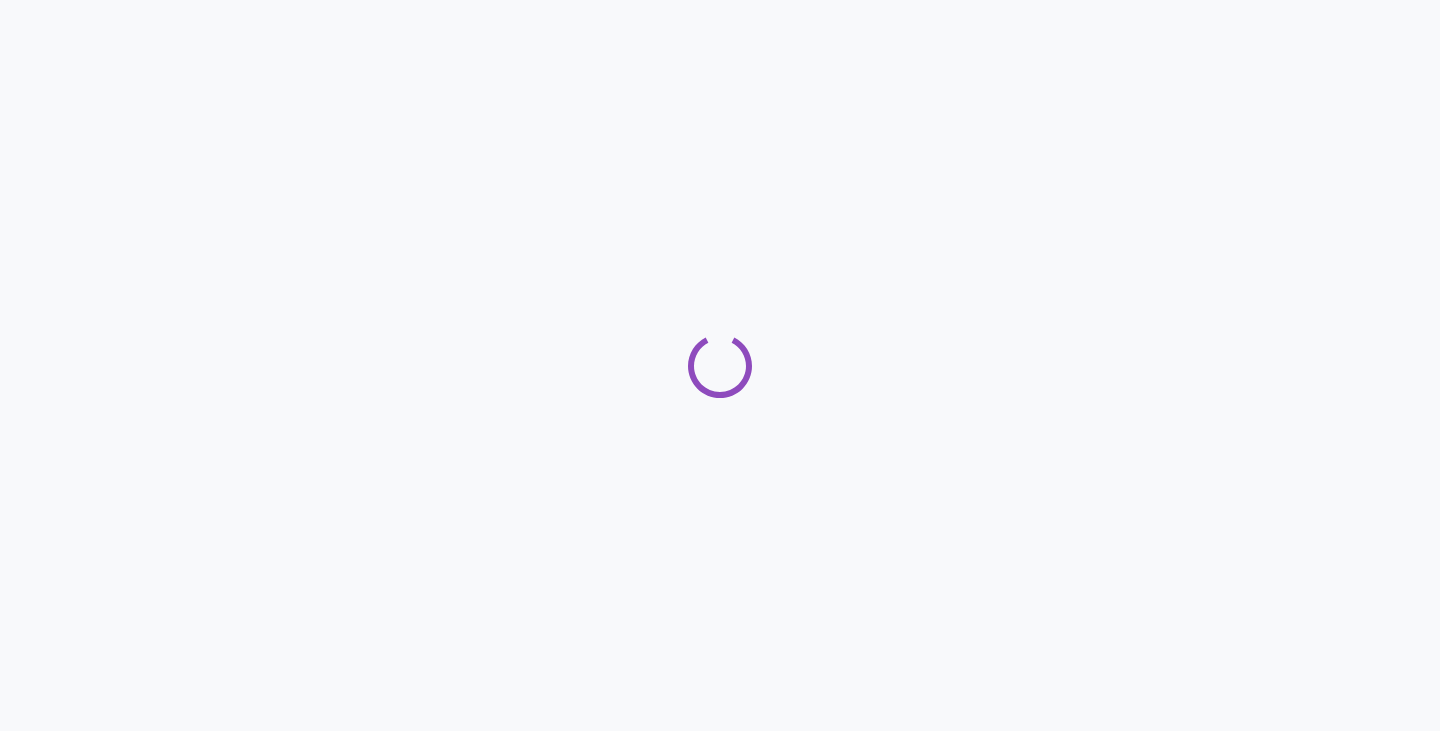 scroll, scrollTop: 0, scrollLeft: 0, axis: both 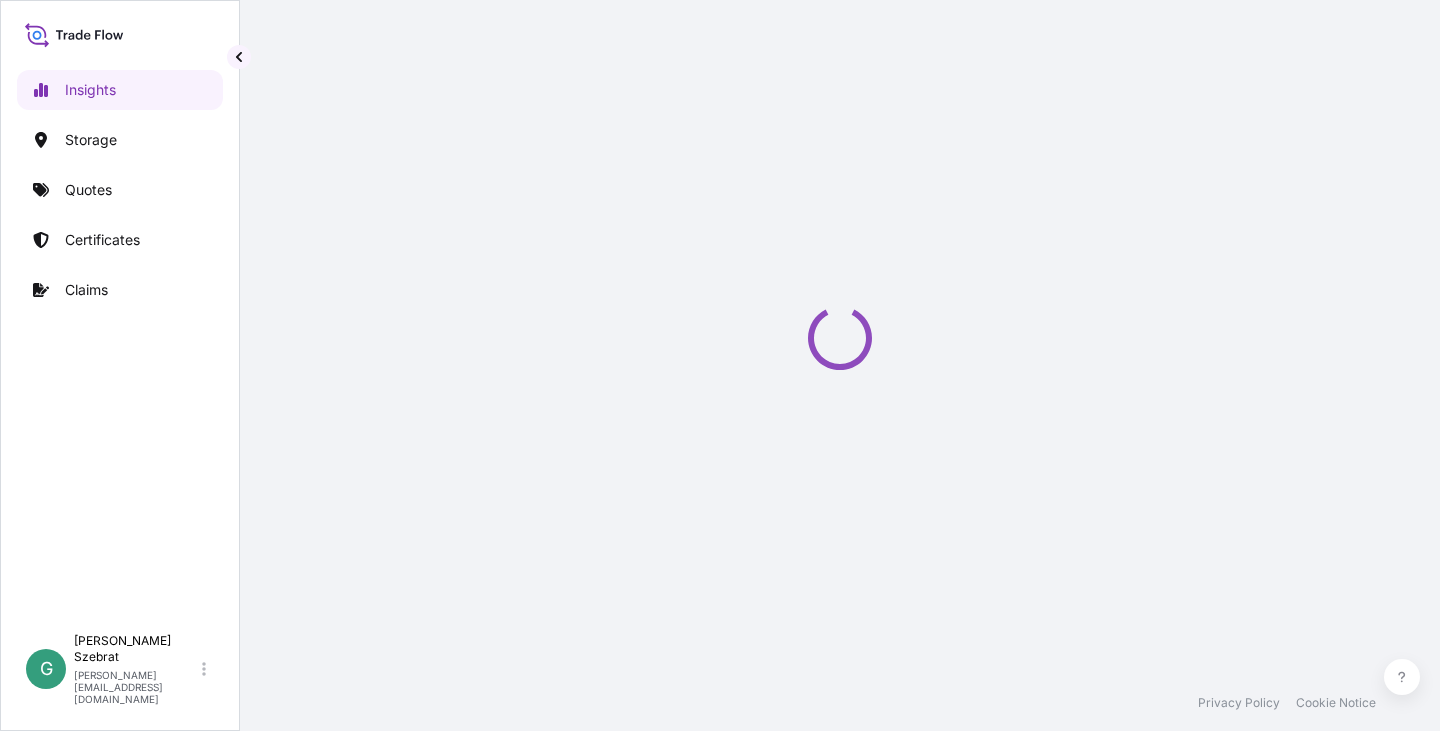 select on "2025" 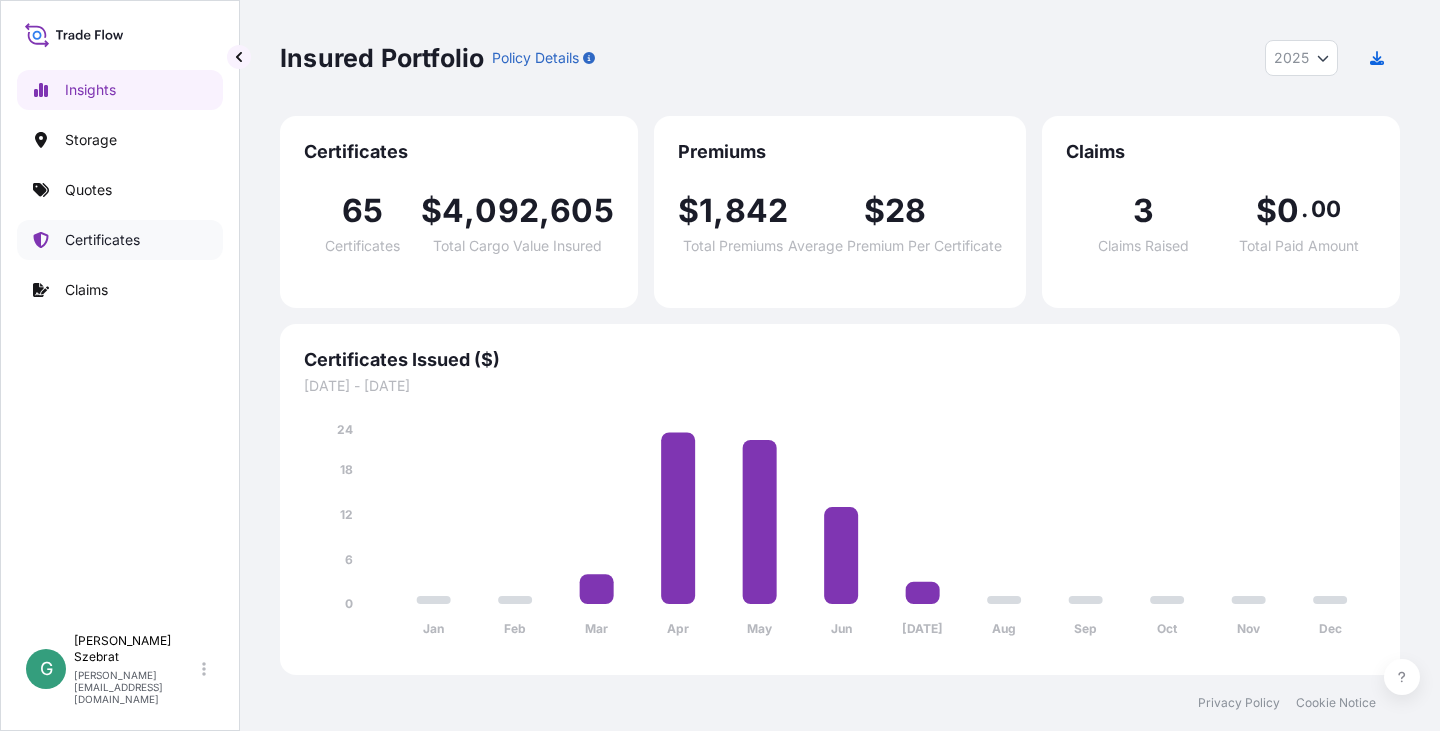 click on "Certificates" at bounding box center [102, 240] 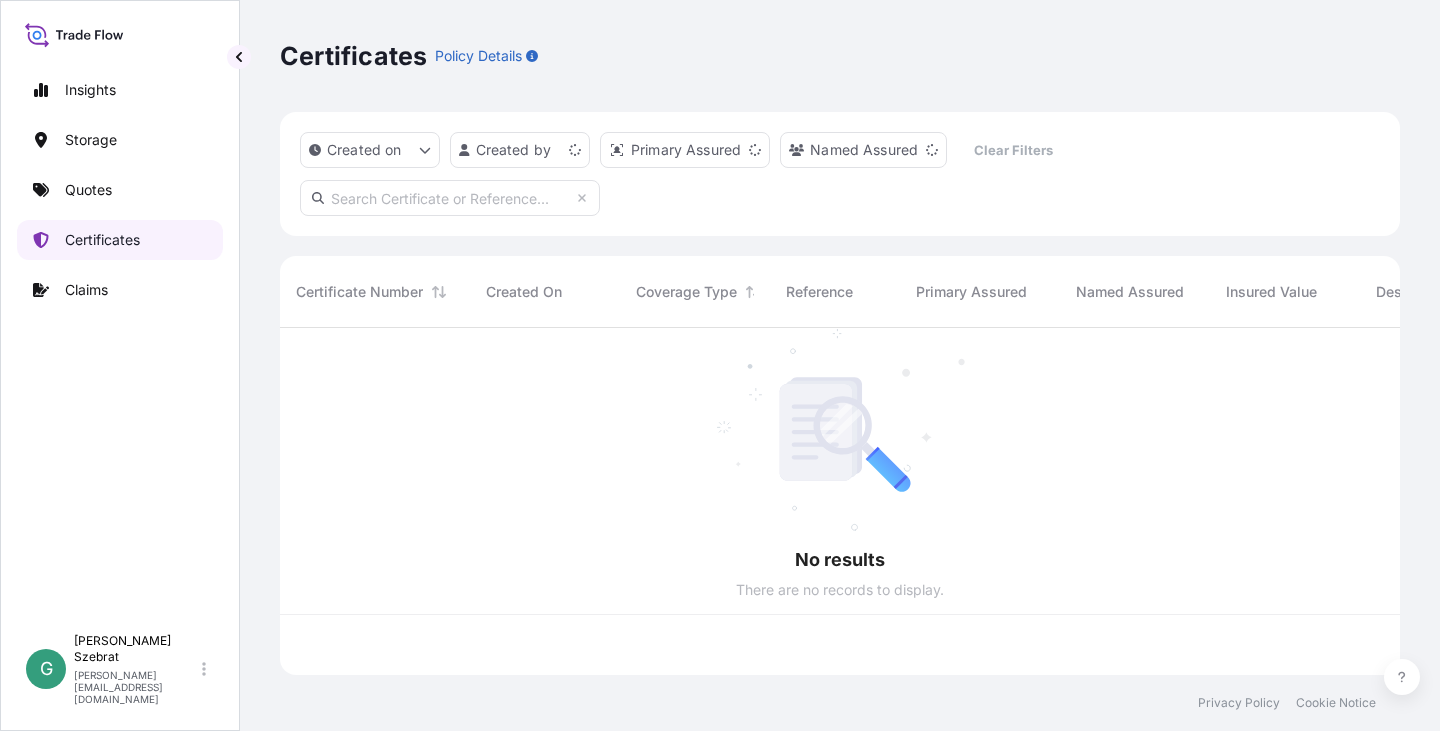 scroll, scrollTop: 16, scrollLeft: 16, axis: both 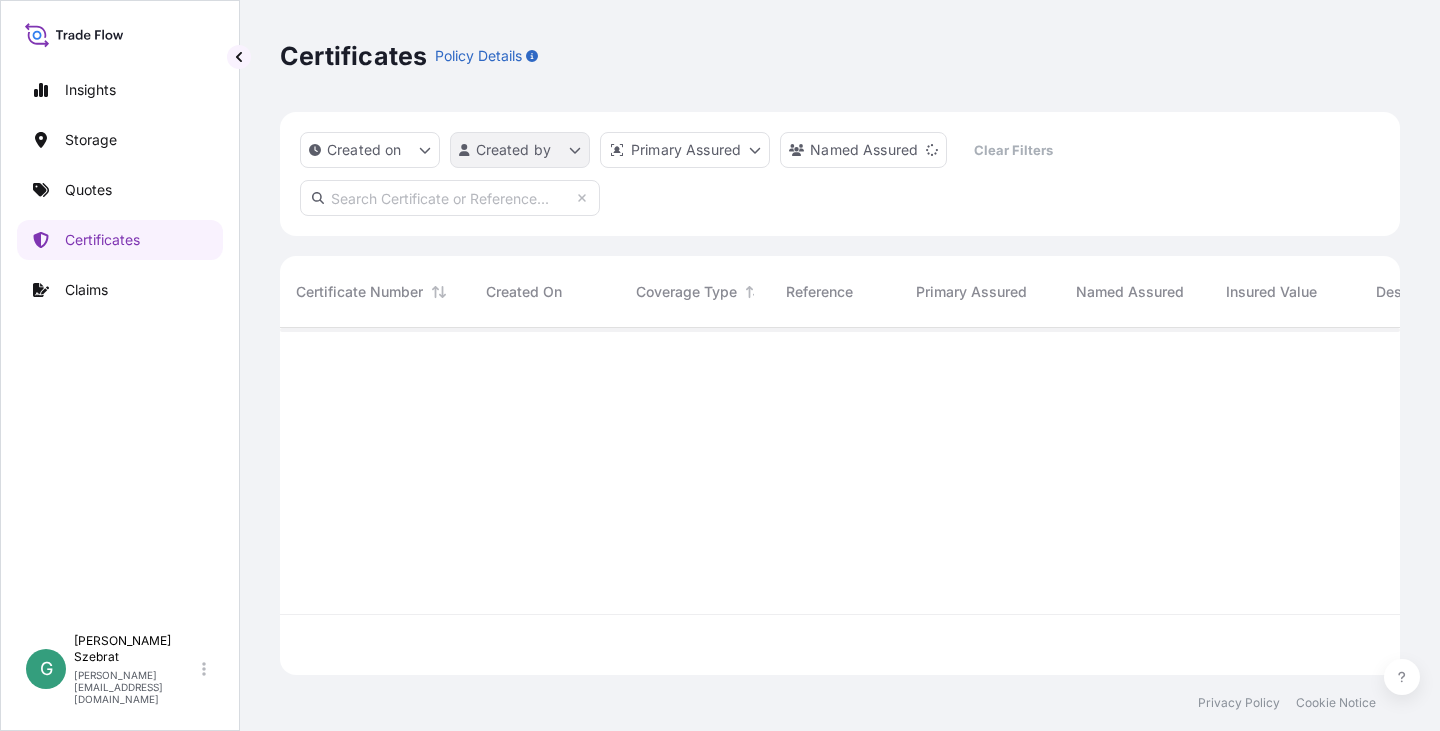 click on "Insights Storage Quotes Certificates Claims G Gabriele   Szebrat [EMAIL_ADDRESS][DOMAIN_NAME] Certificates Policy Details Created on Created by Primary Assured Named Assured Clear Filters Certificate Number Created On Coverage Type Reference Primary Assured Named Assured Insured Value Description Of Cargo Departure Arrival Total Privacy Policy Cookie Notice
0" at bounding box center [720, 365] 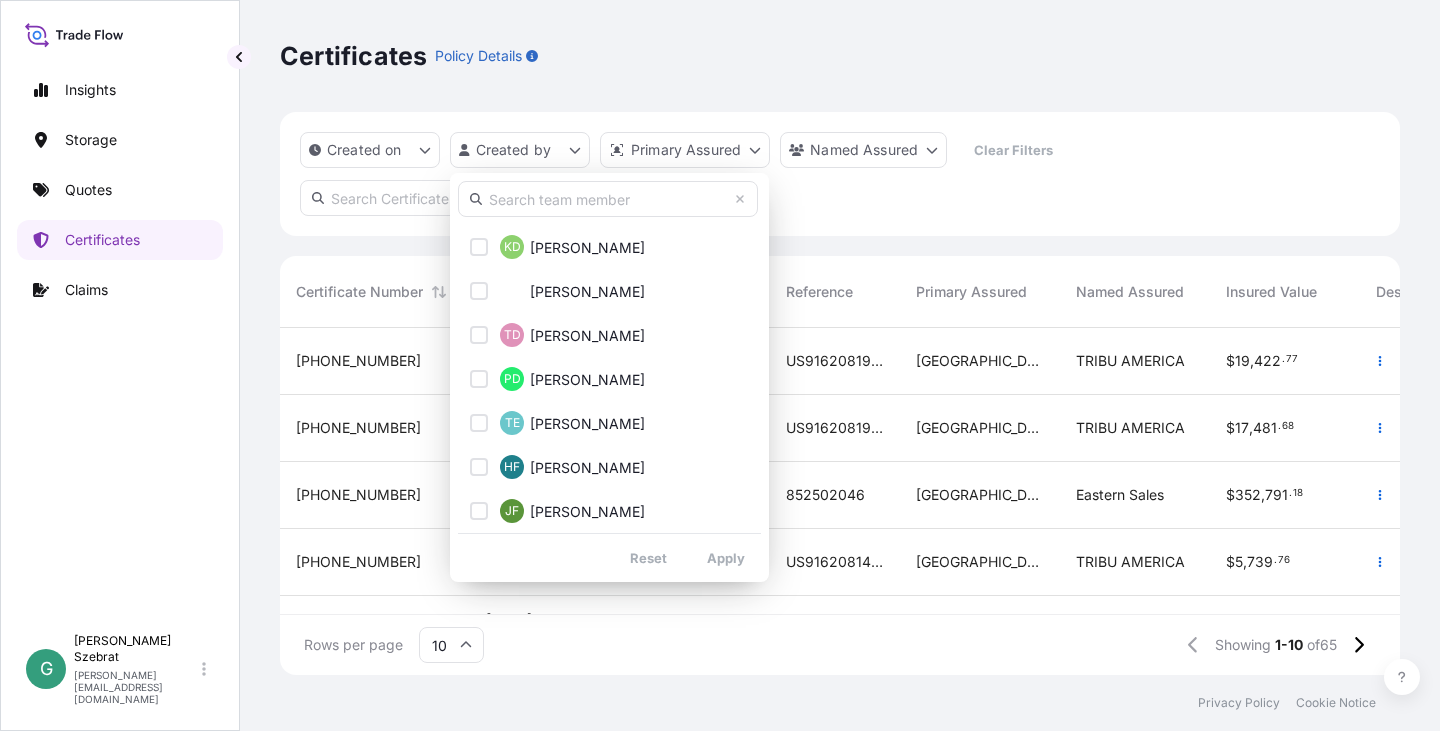 scroll, scrollTop: 2800, scrollLeft: 0, axis: vertical 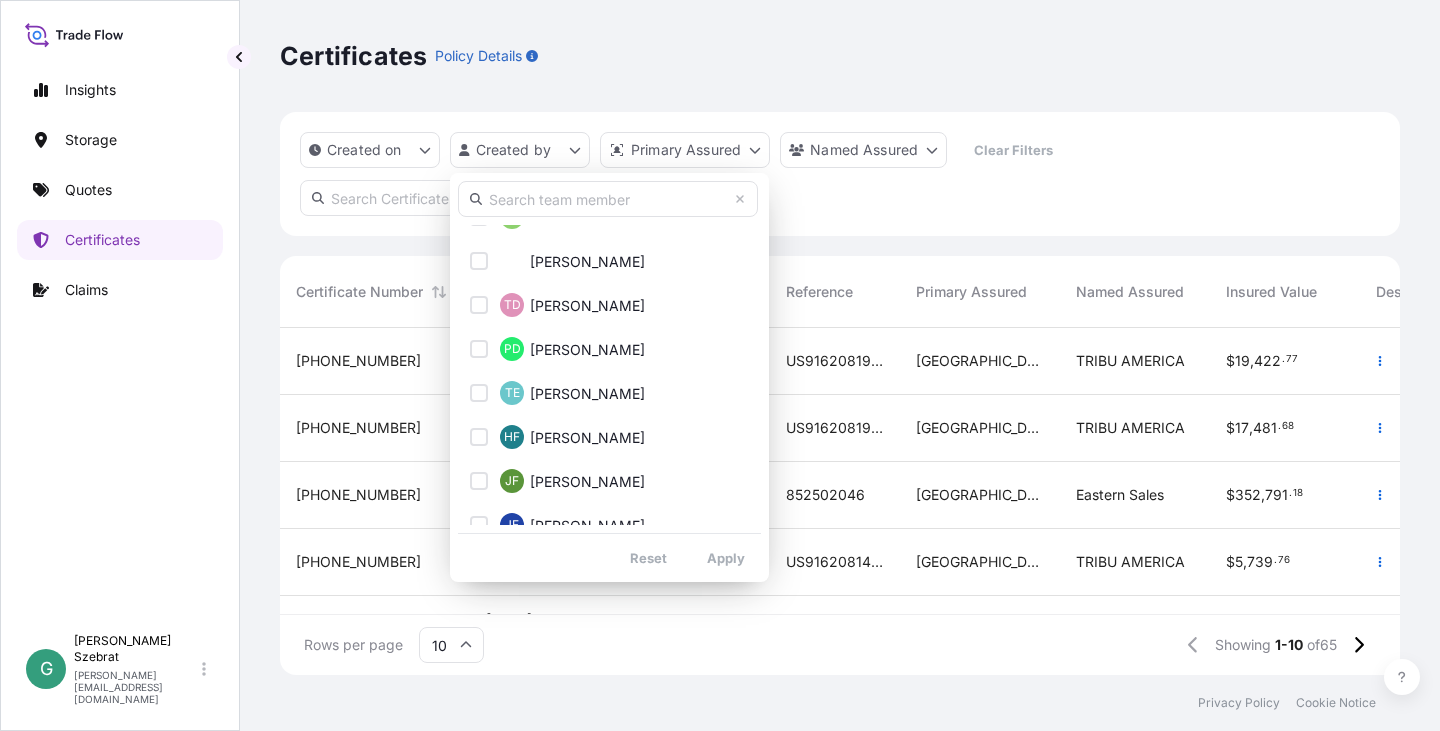 click at bounding box center [608, 199] 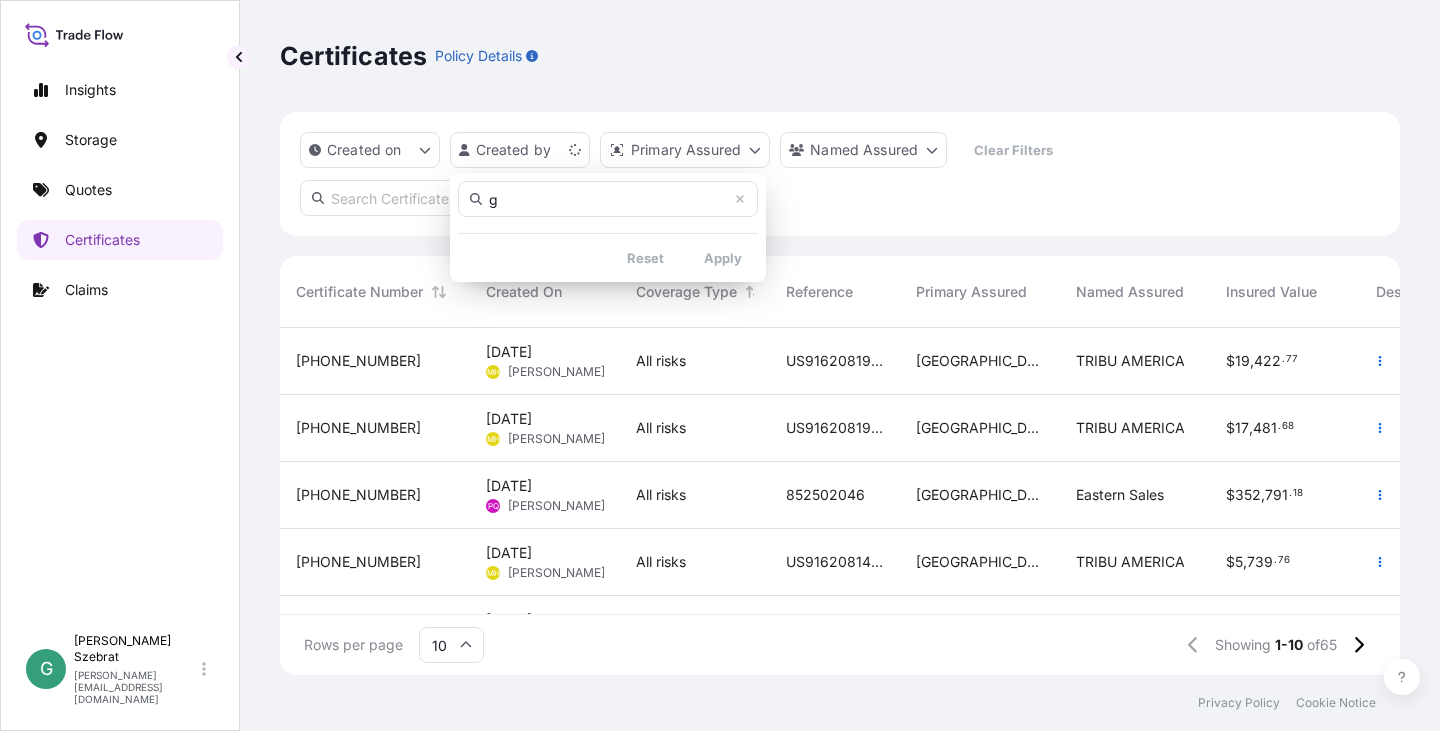 scroll, scrollTop: 0, scrollLeft: 0, axis: both 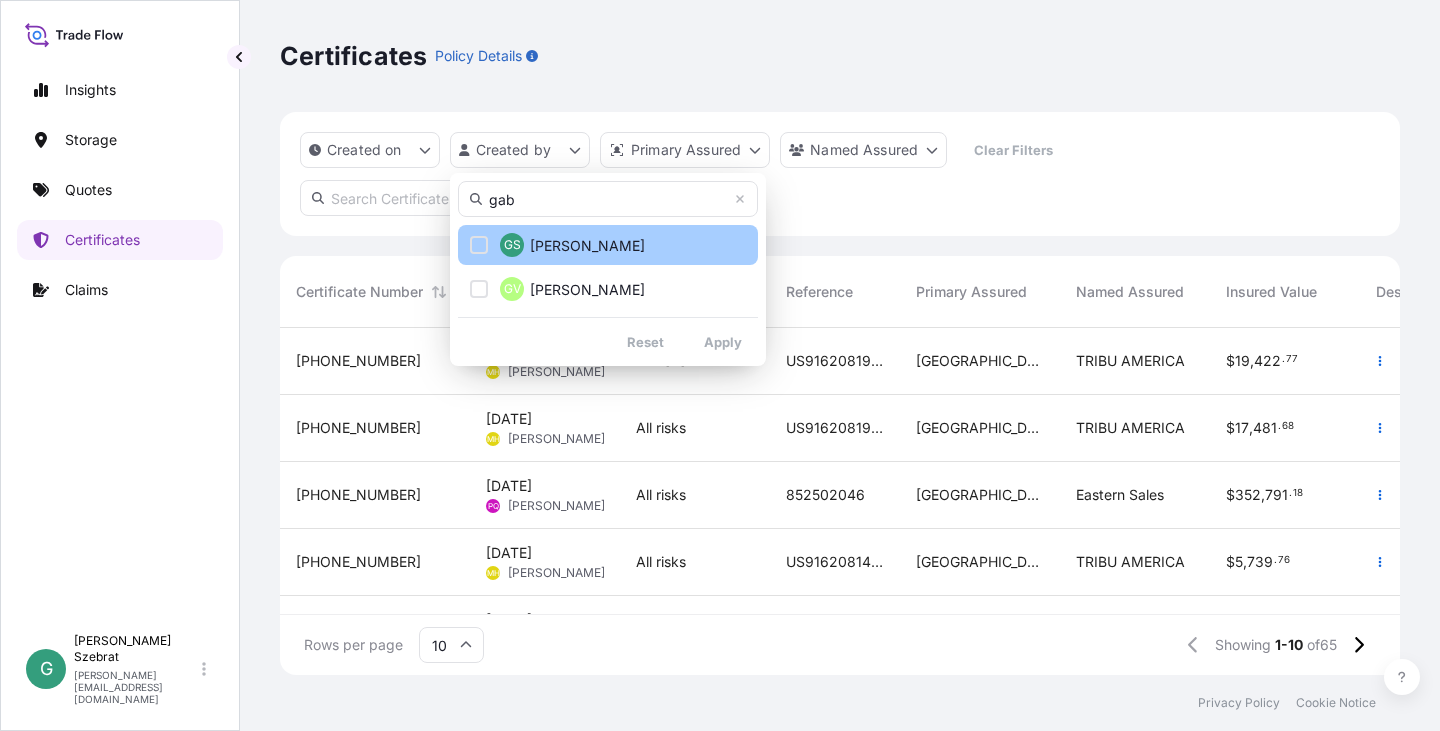type on "gab" 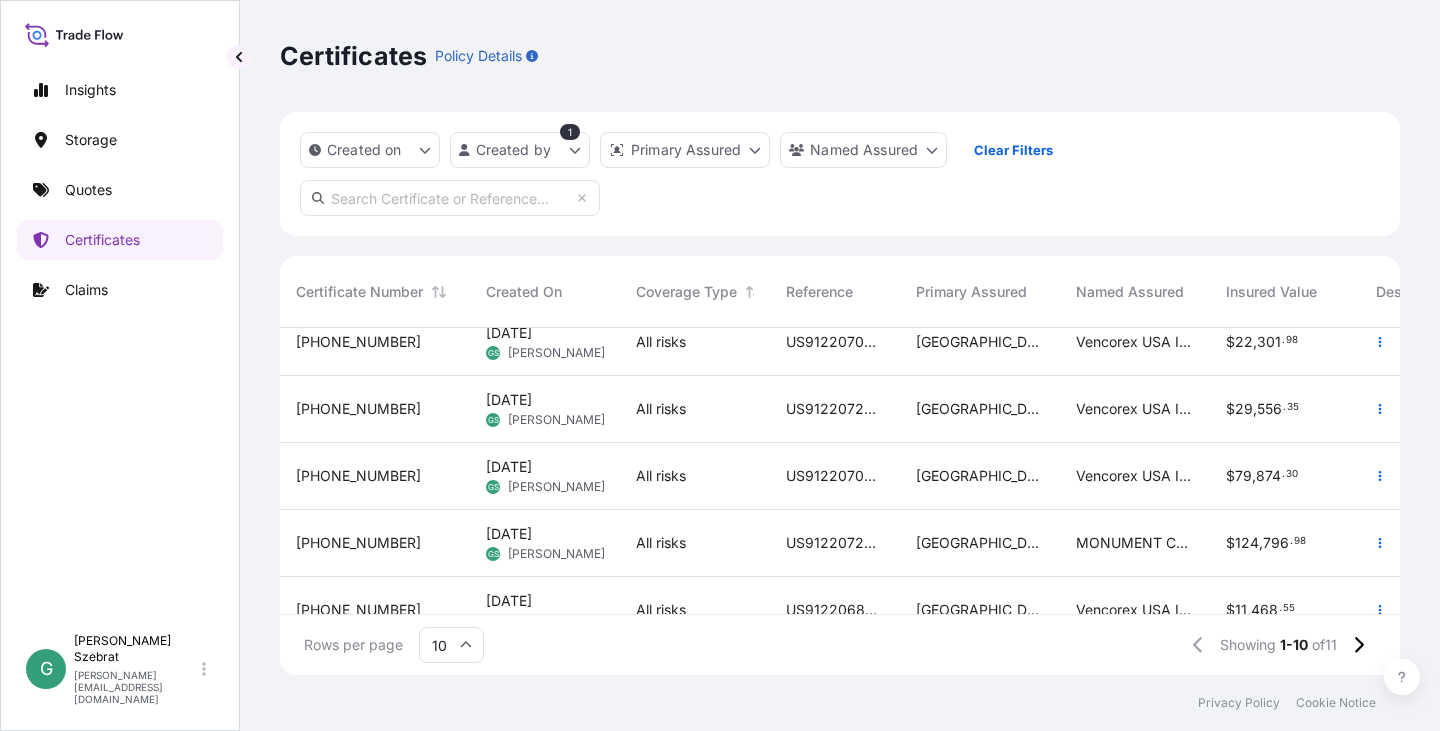 scroll, scrollTop: 300, scrollLeft: 0, axis: vertical 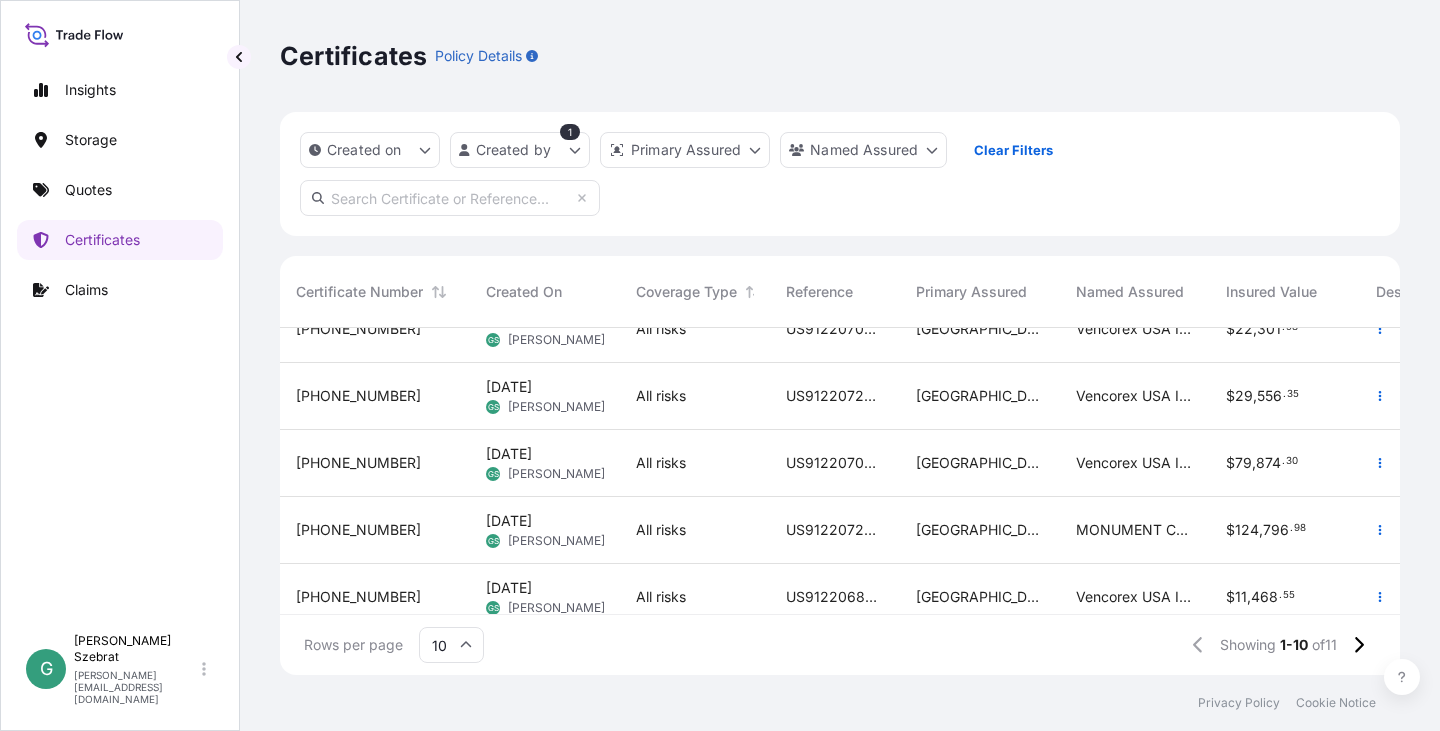 click on "[PHONE_NUMBER]" at bounding box center [358, 530] 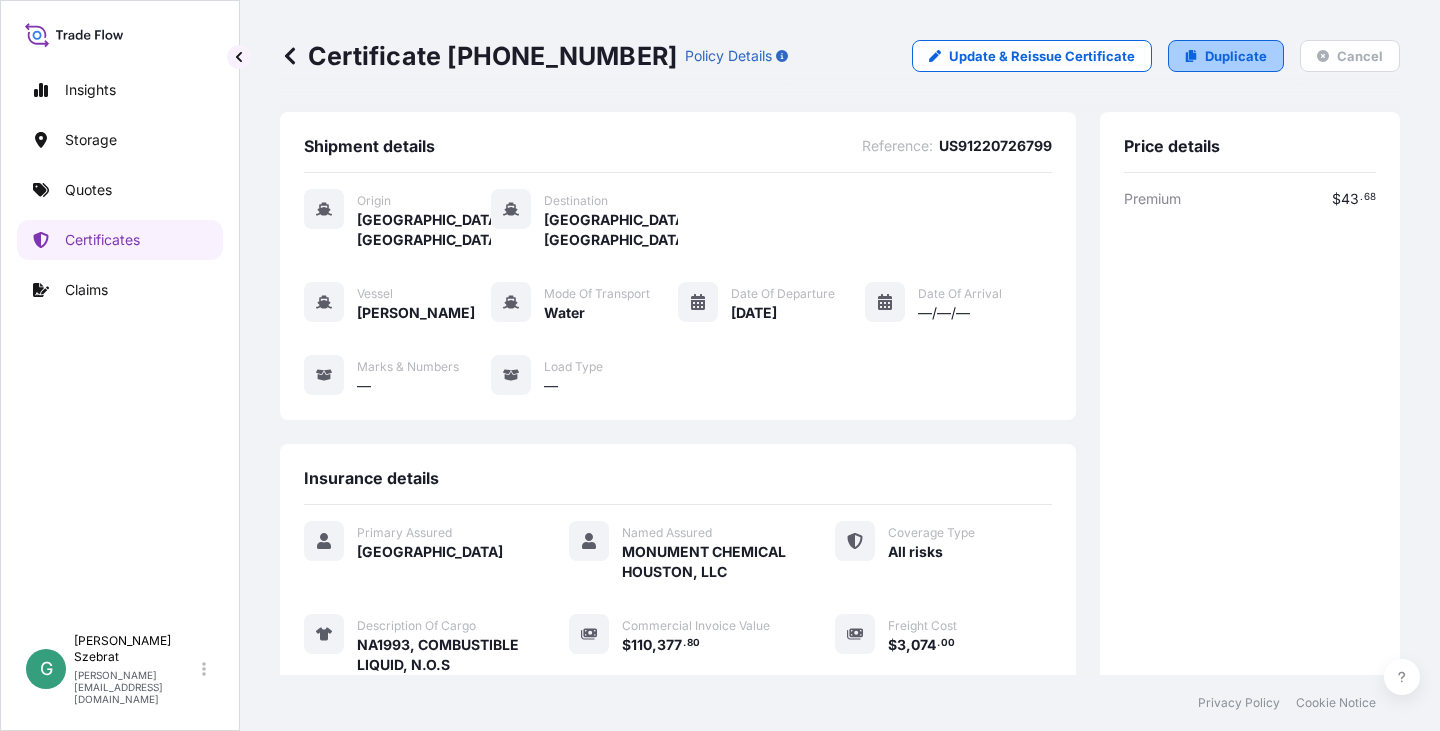 click on "Duplicate" at bounding box center [1236, 56] 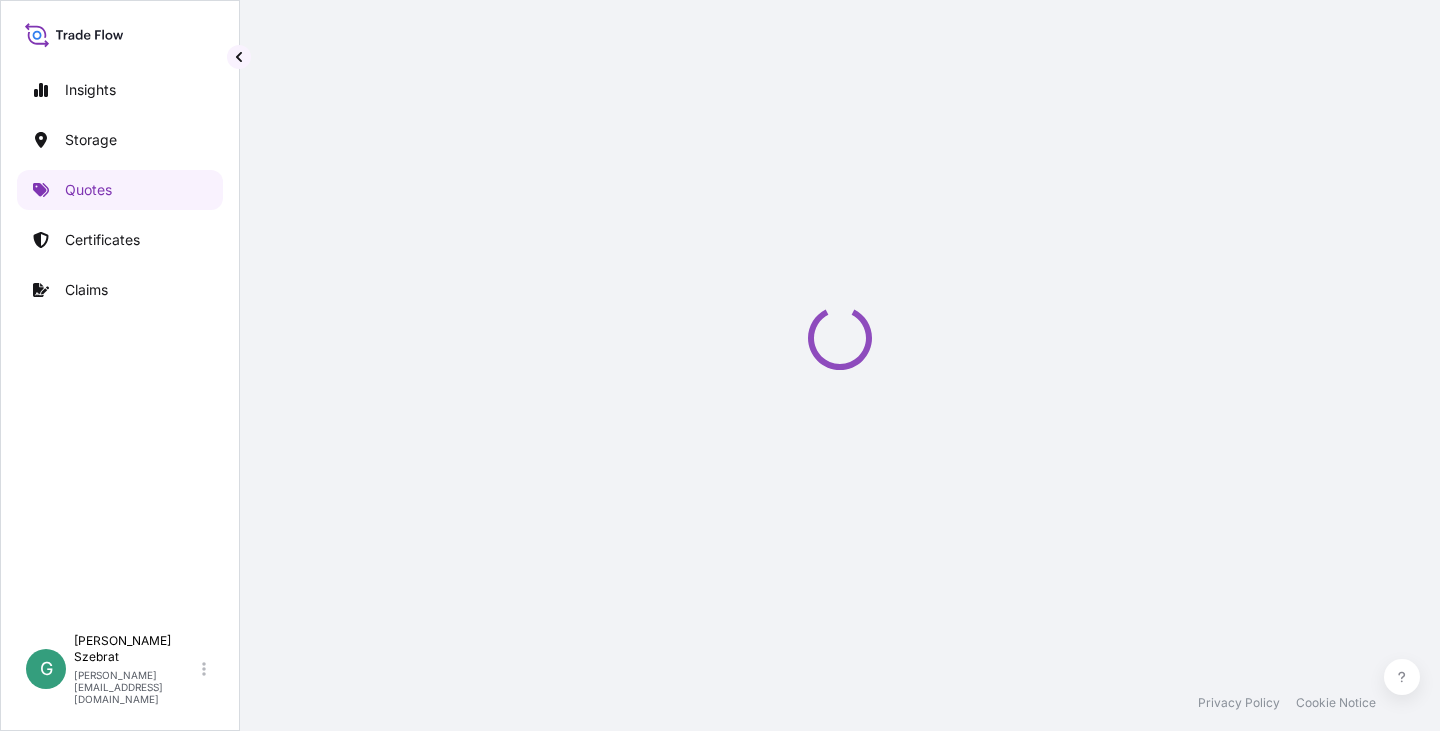 select on "Water" 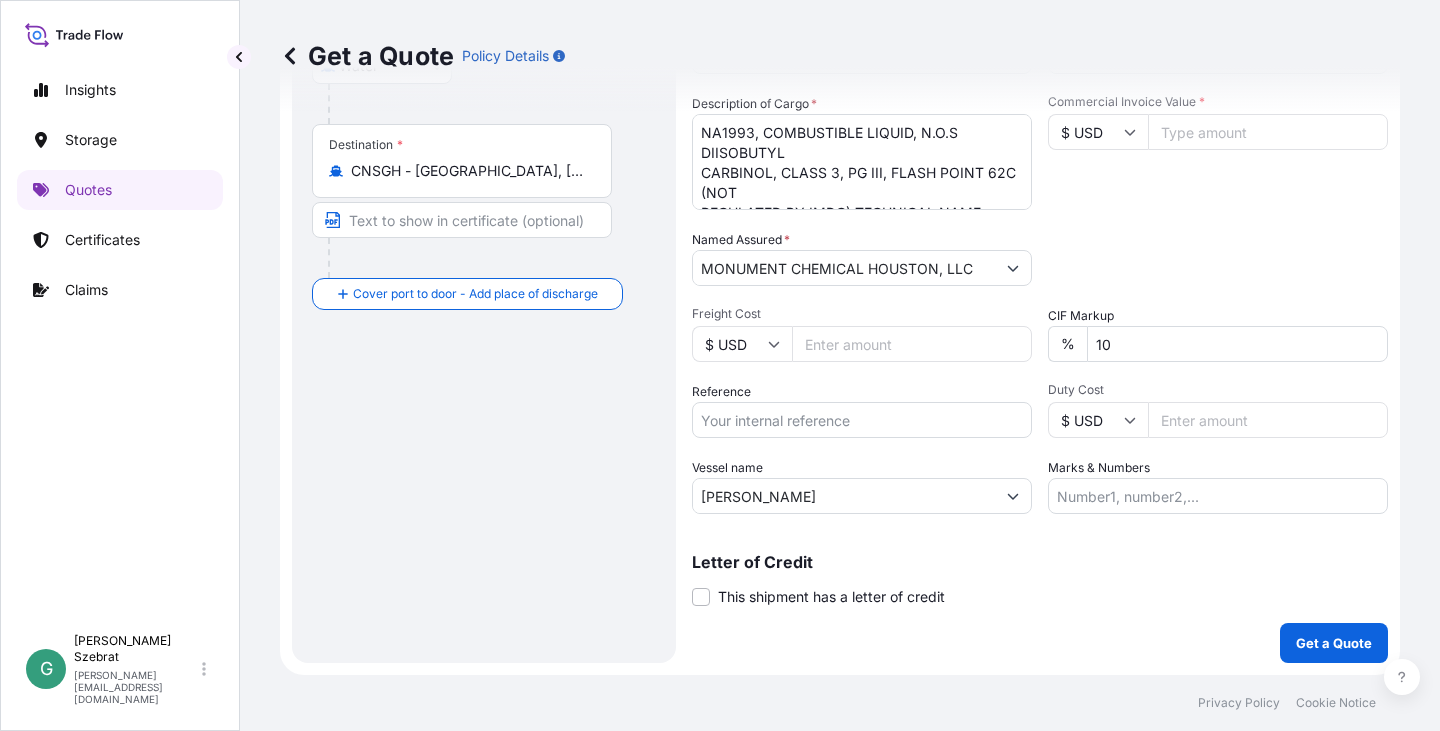 scroll, scrollTop: 0, scrollLeft: 0, axis: both 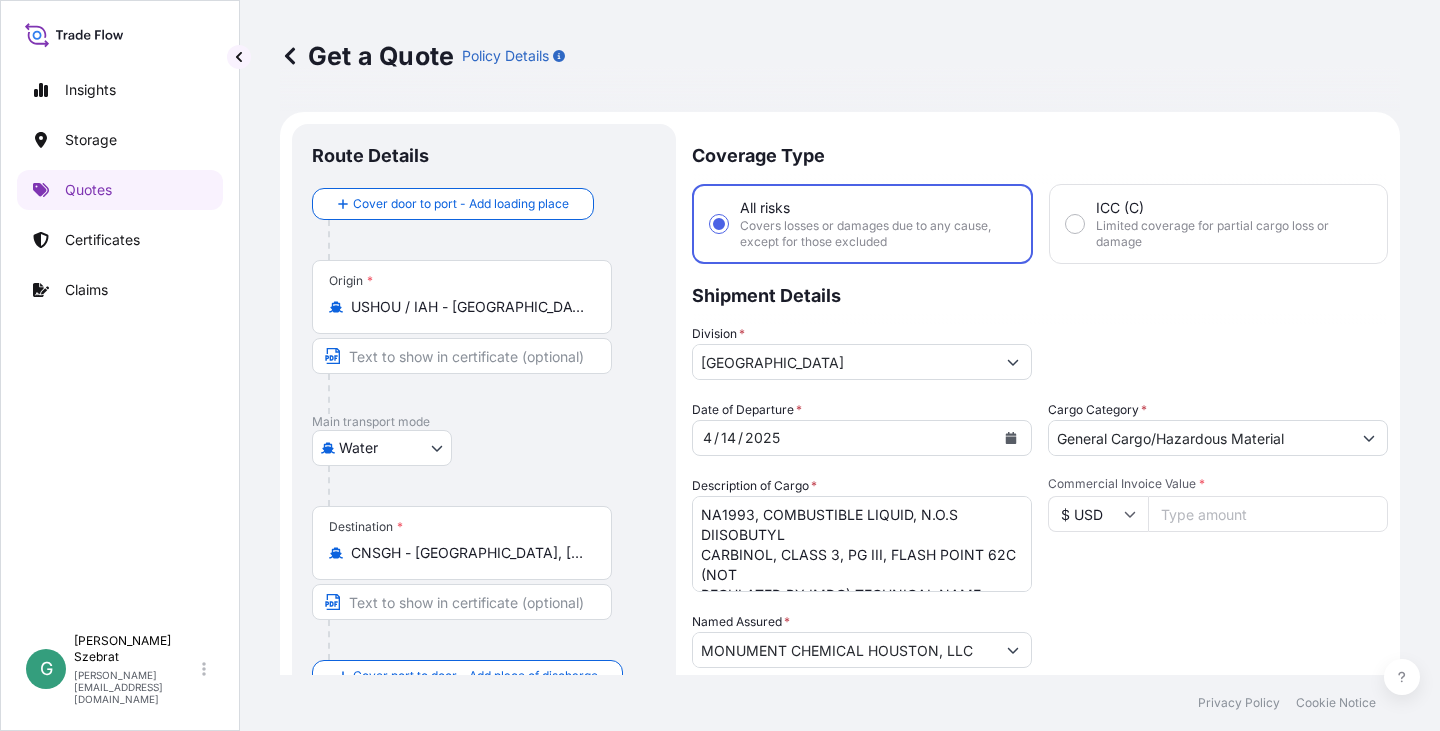 click 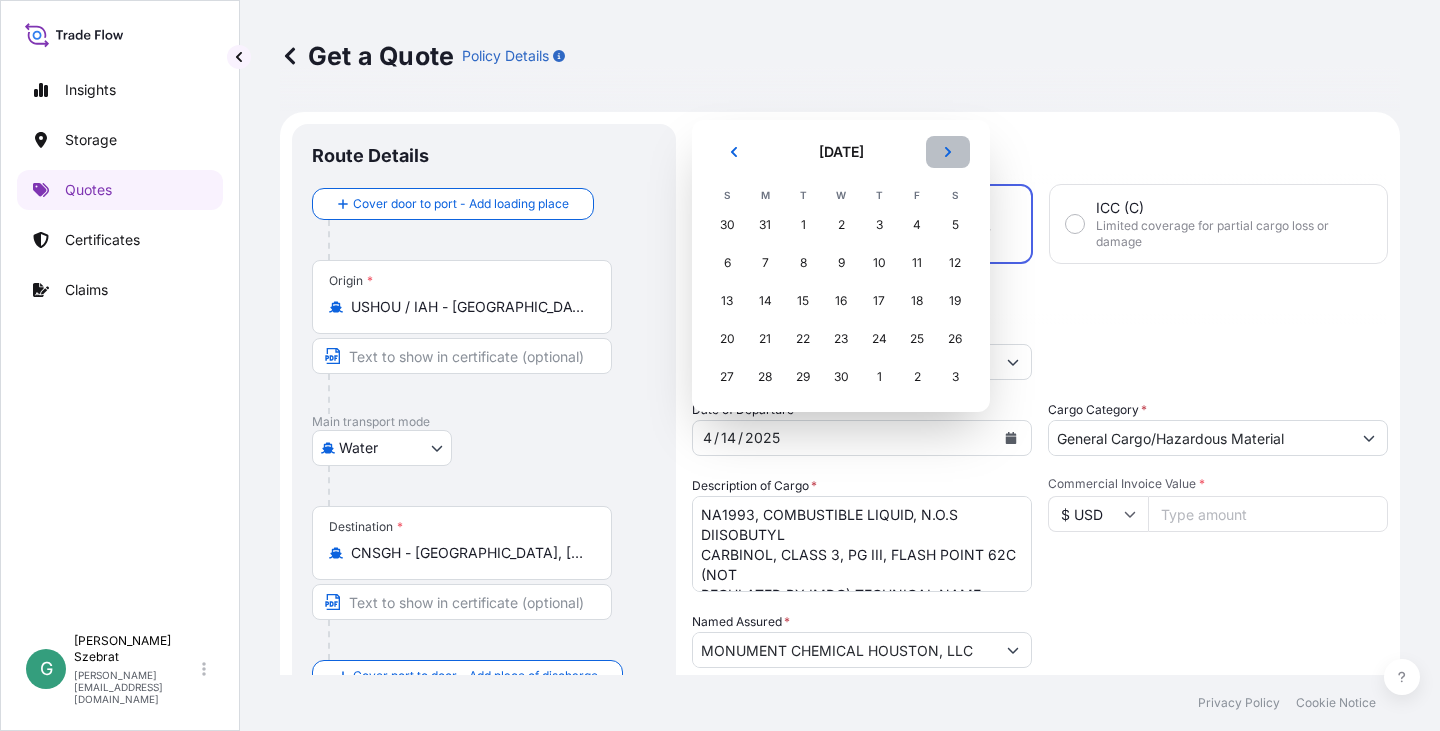 click 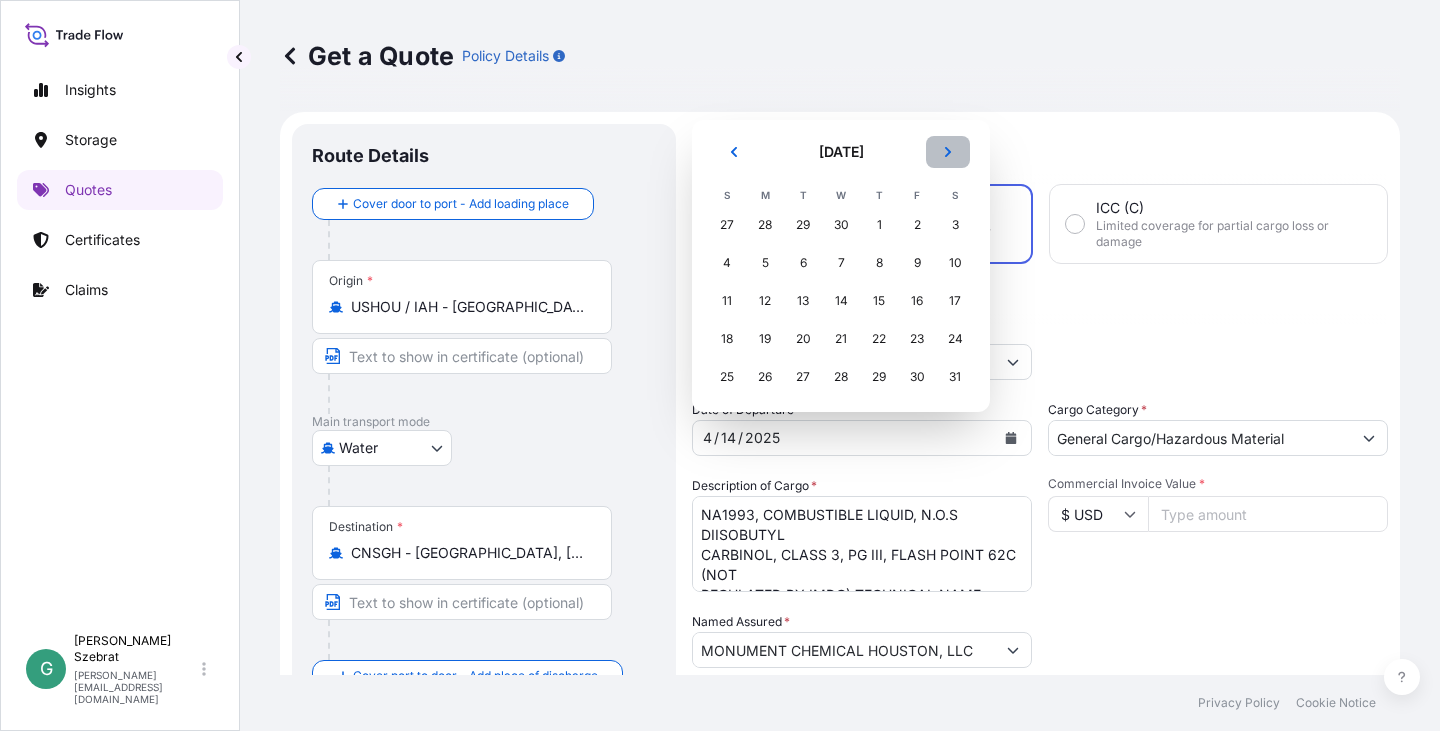 click 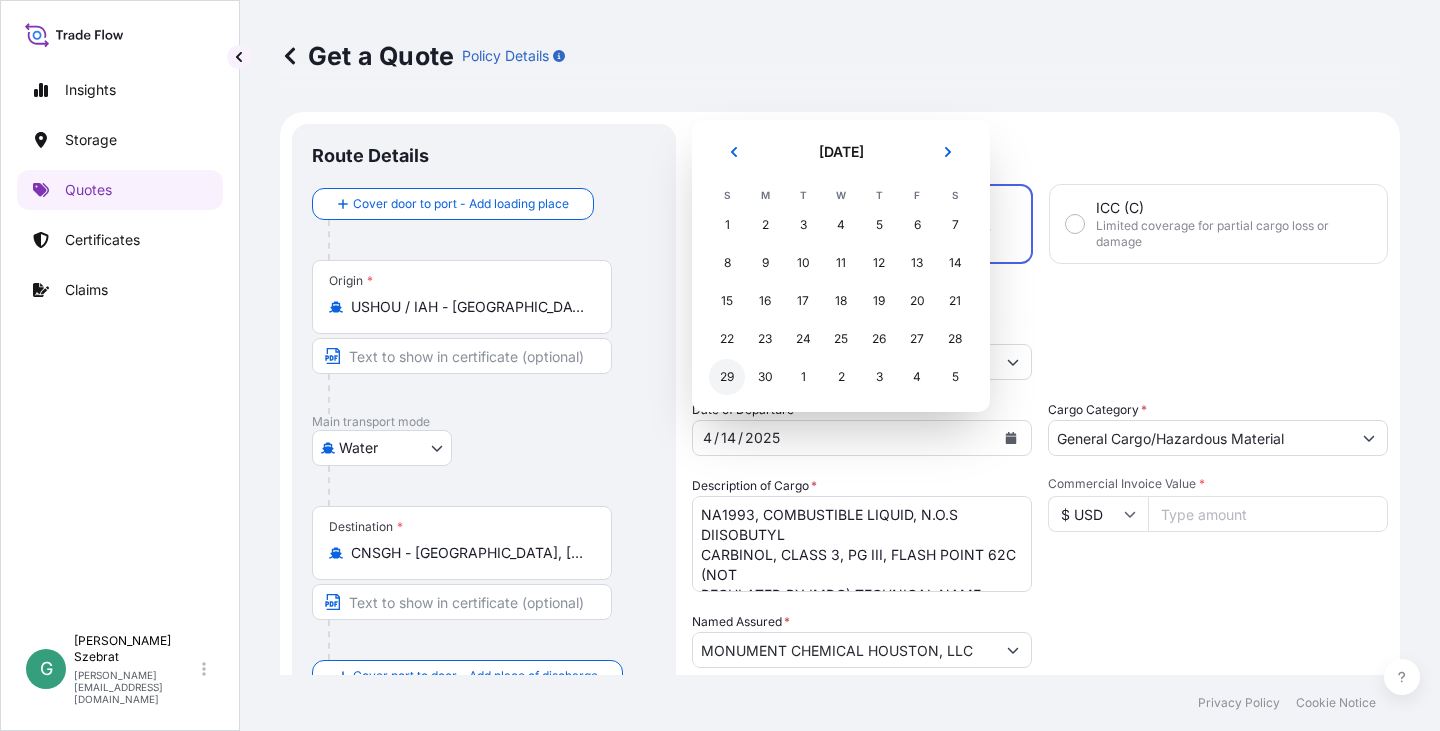 click on "29" at bounding box center (727, 377) 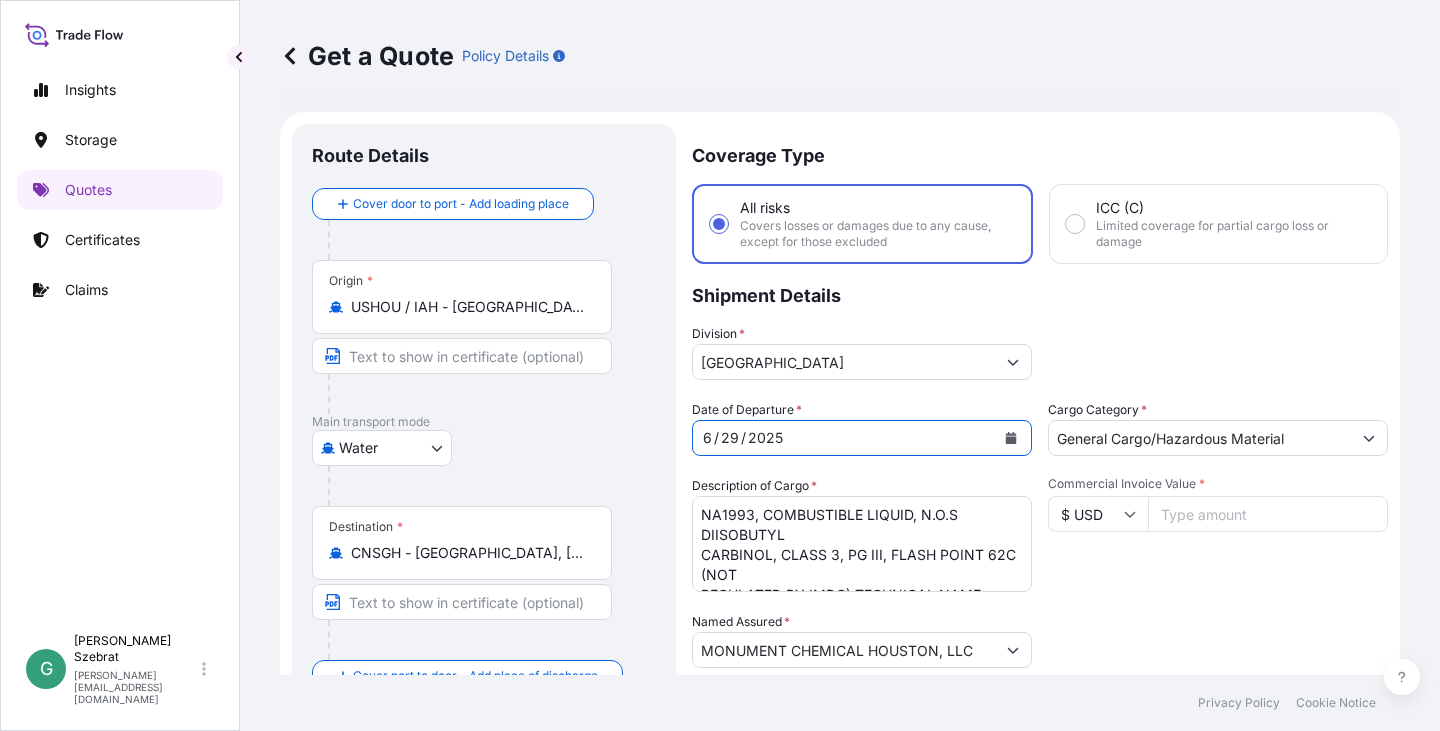 click on "Division * [GEOGRAPHIC_DATA]" at bounding box center [1040, 352] 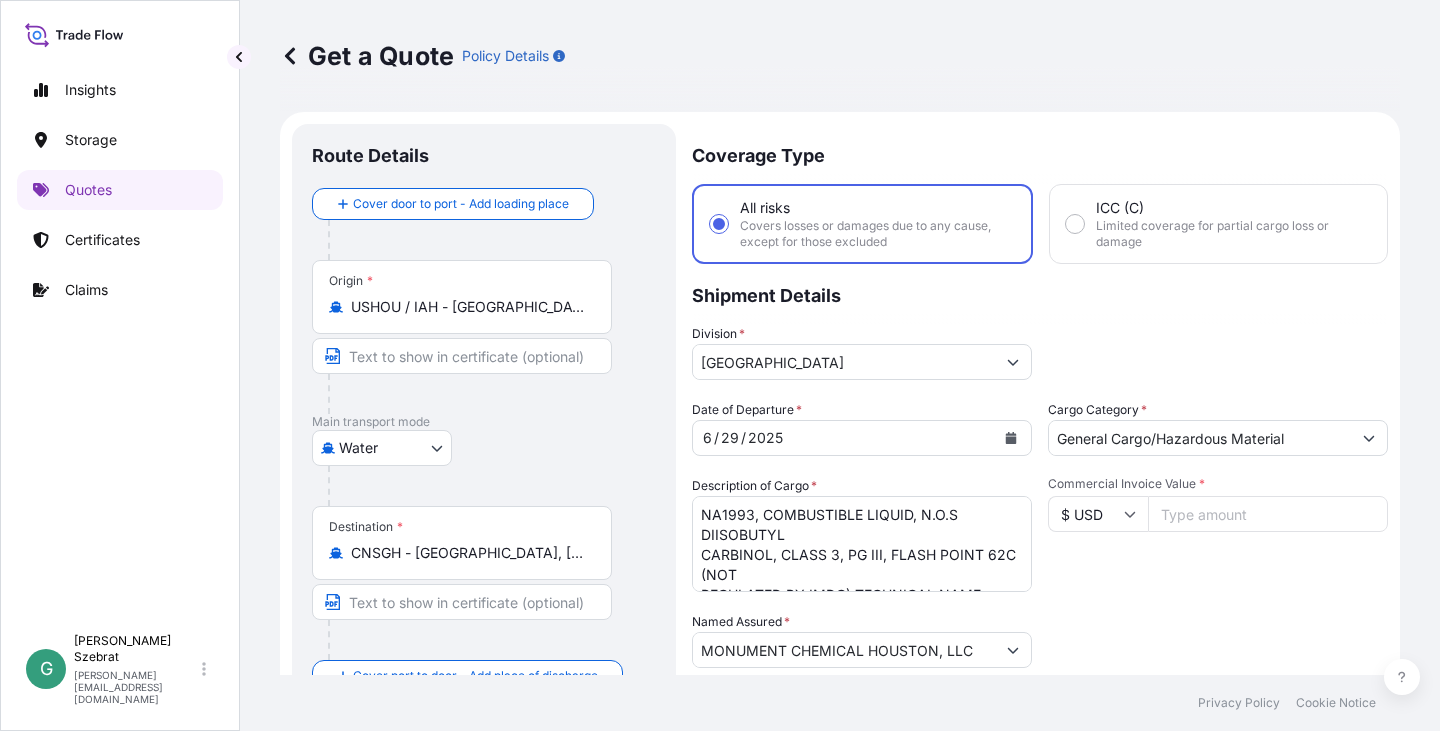 scroll, scrollTop: 100, scrollLeft: 0, axis: vertical 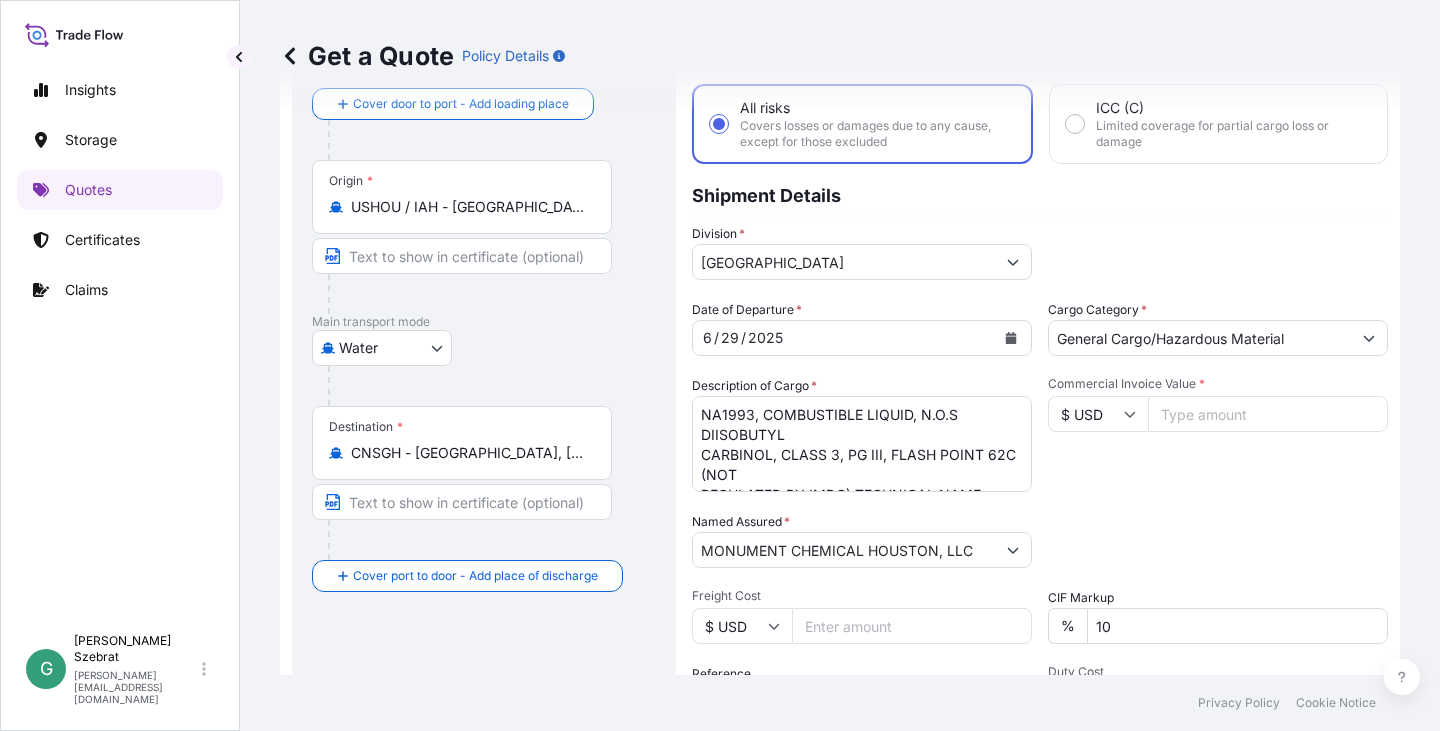 click on "Commercial Invoice Value   *" at bounding box center [1268, 414] 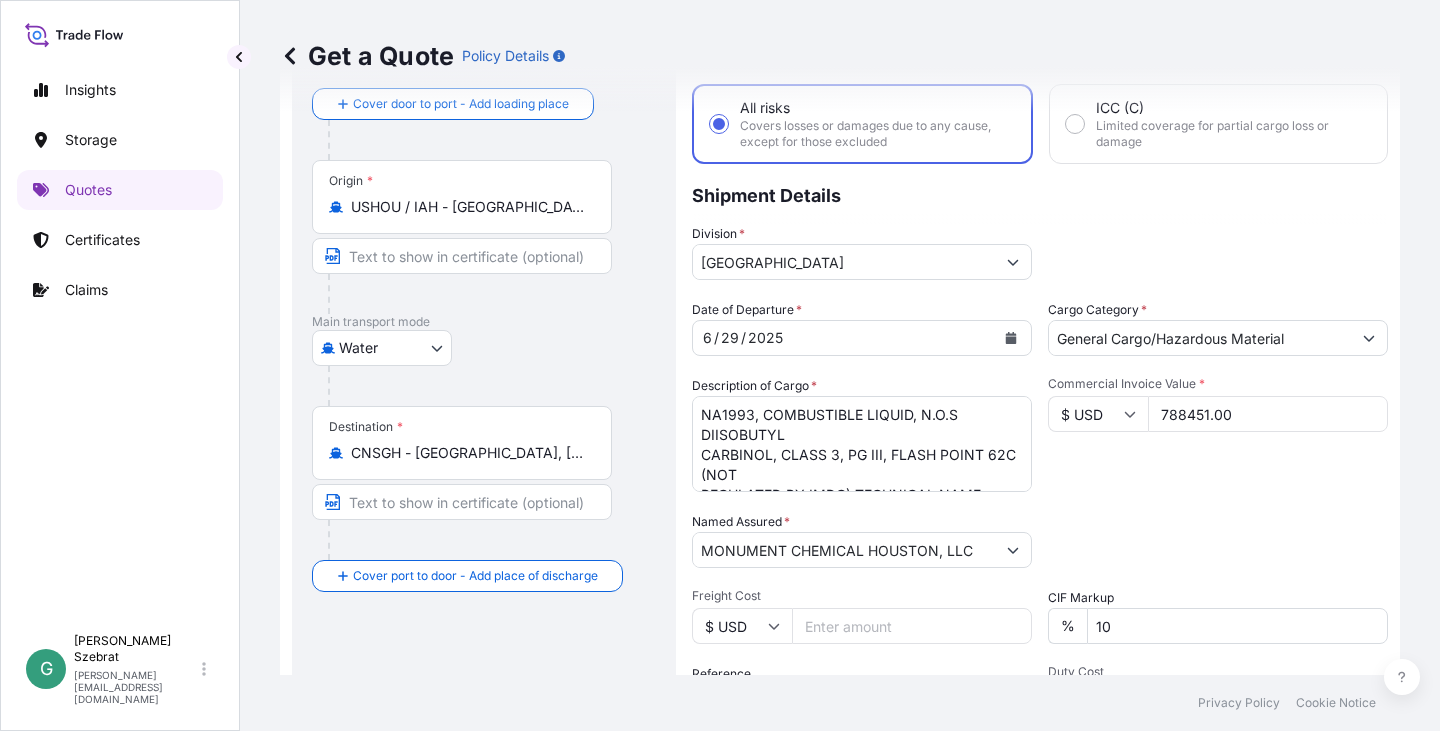 type on "788451.00" 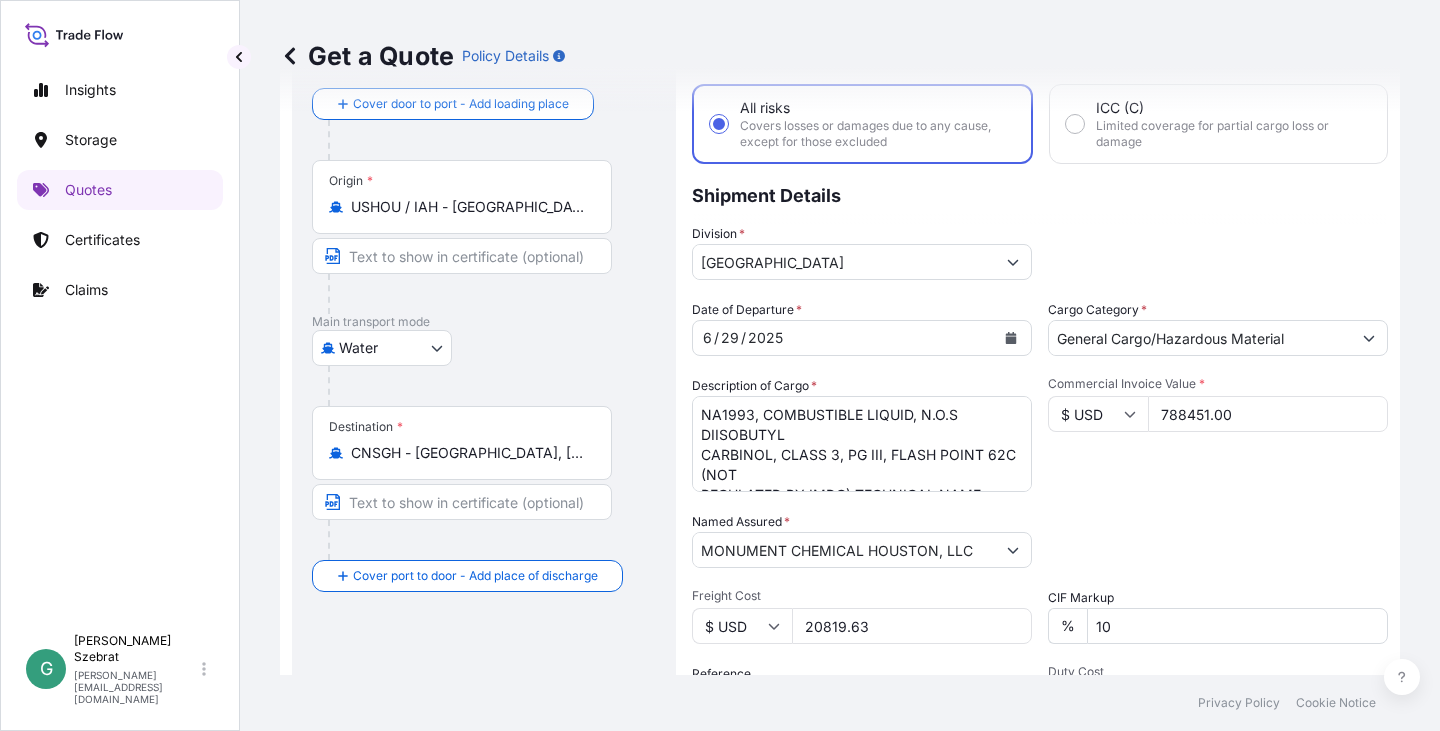 type on "20819.63" 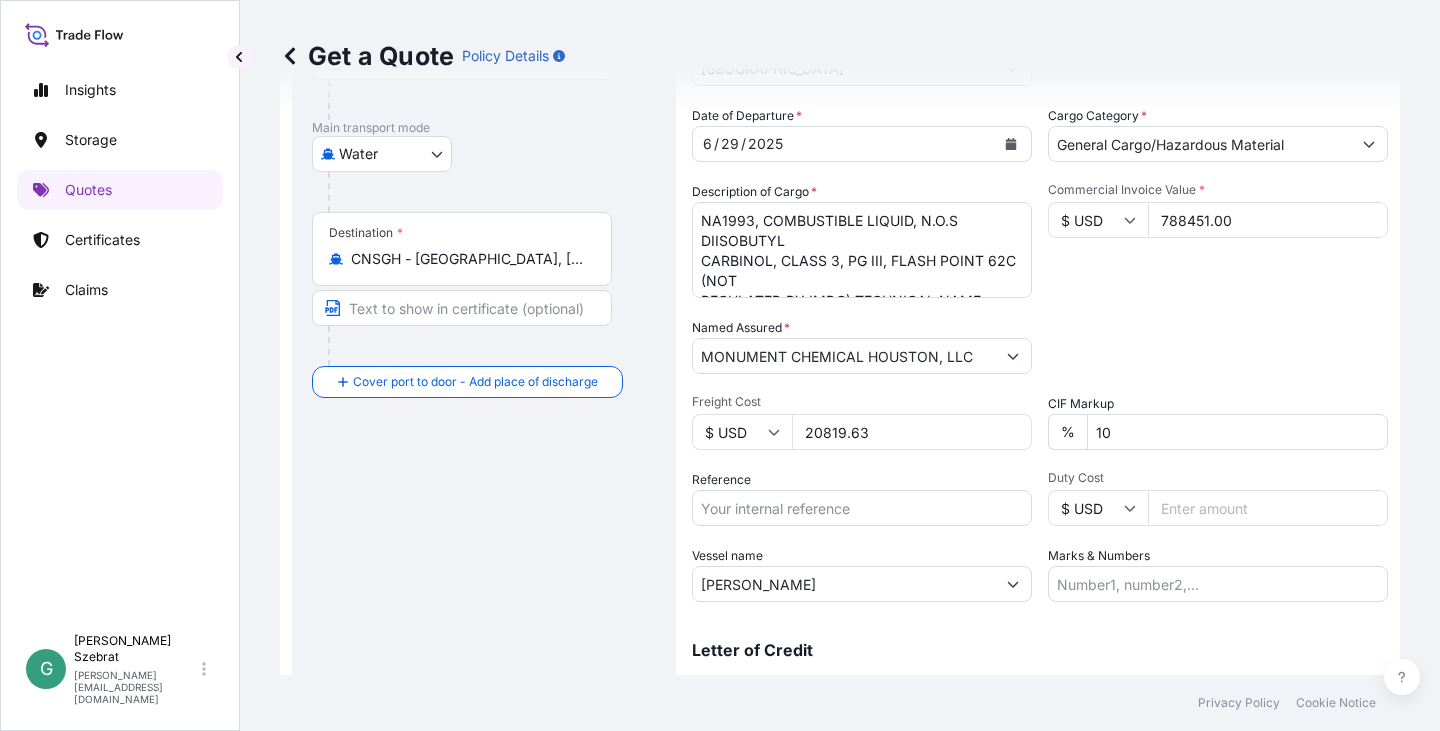 scroll, scrollTop: 300, scrollLeft: 0, axis: vertical 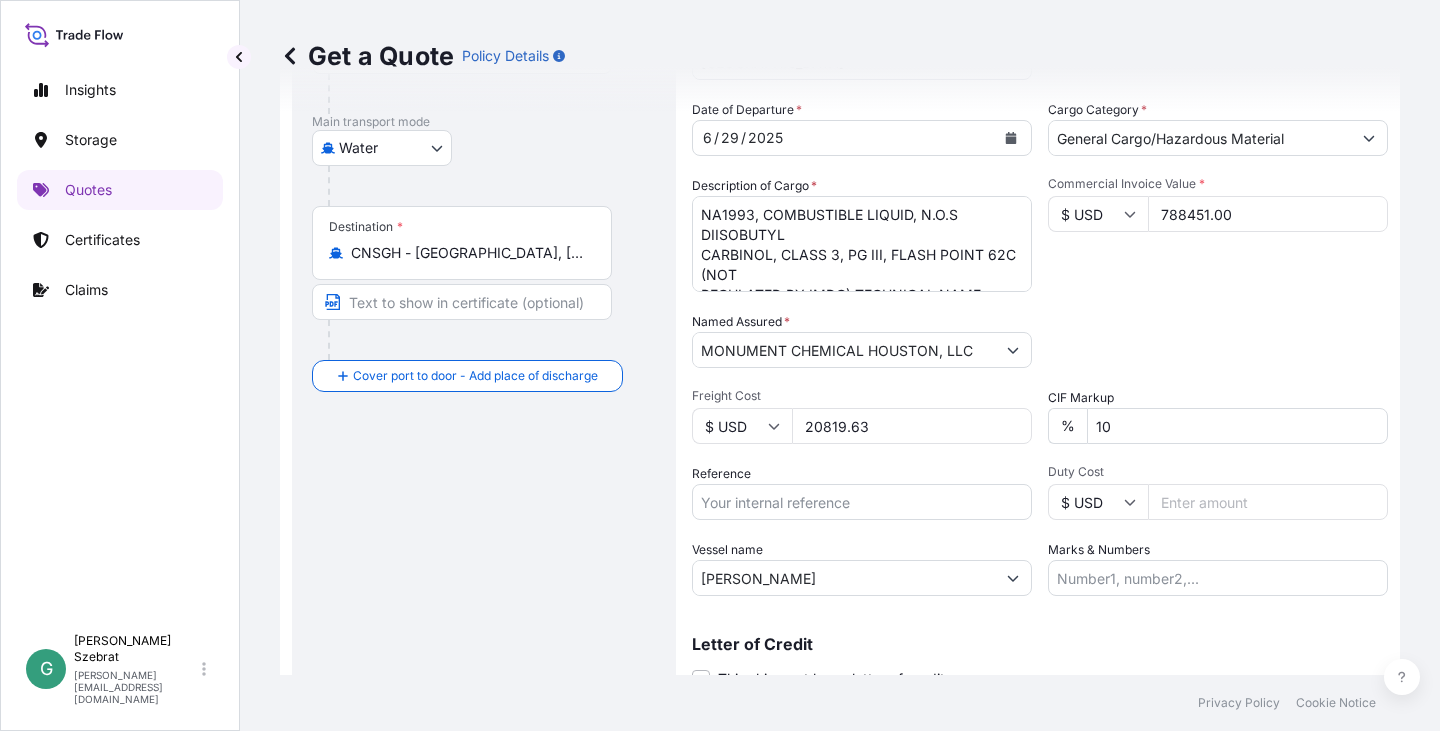 click on "Reference" at bounding box center [862, 502] 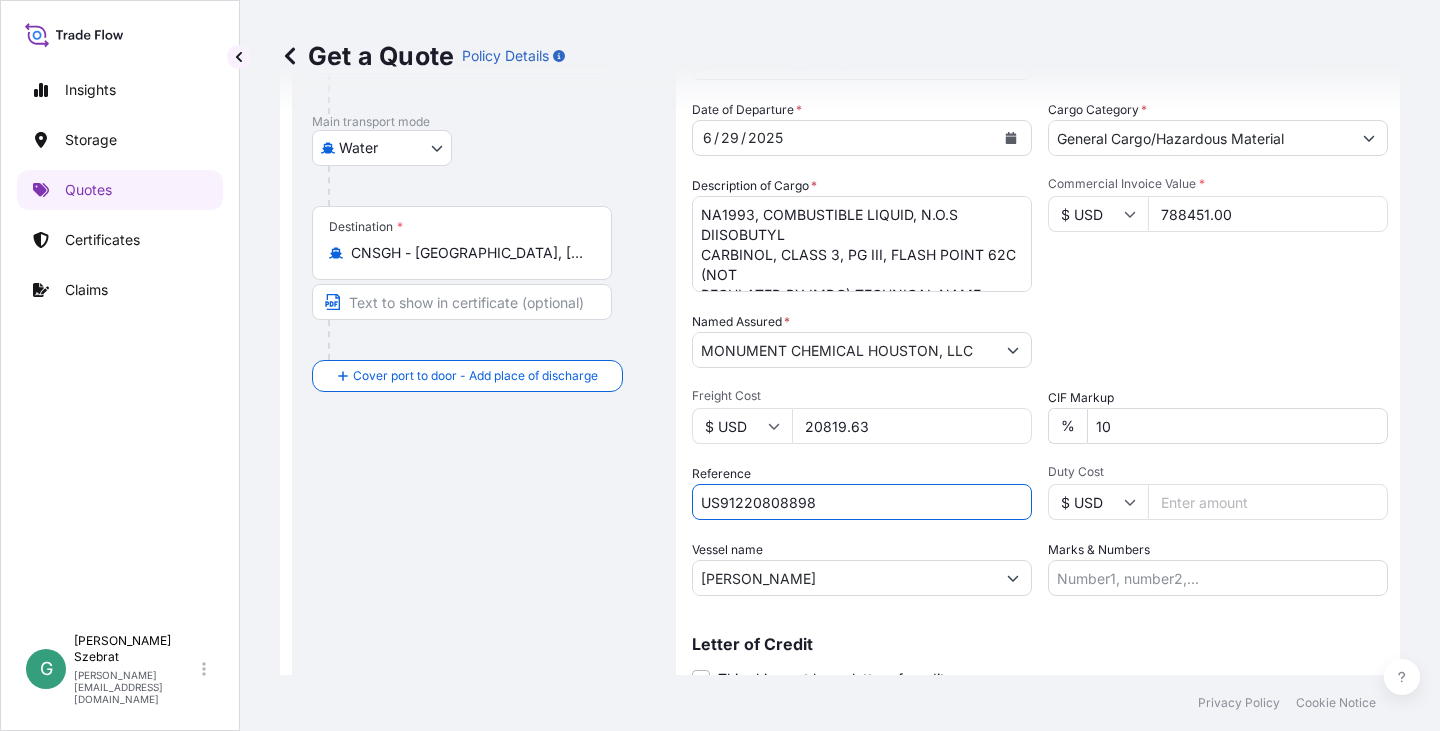 type on "US91220808898" 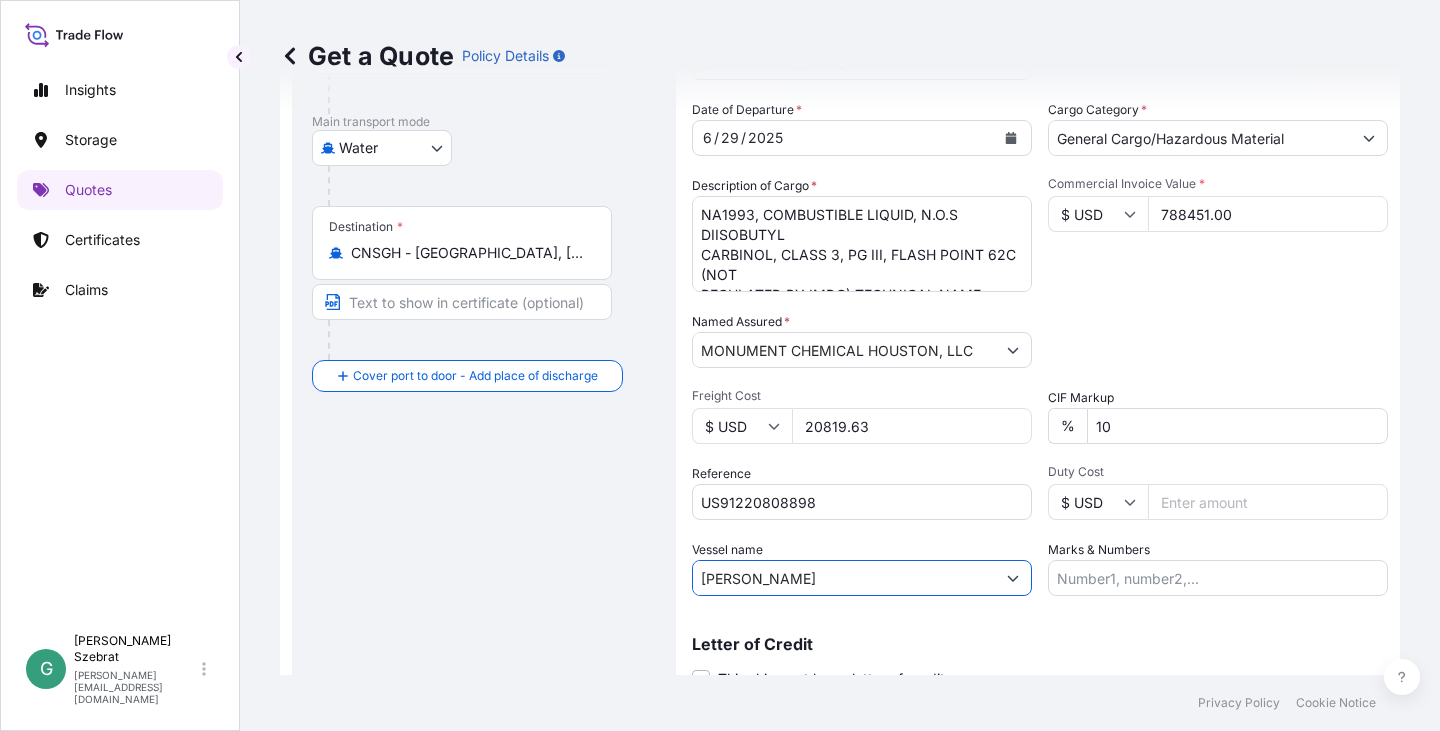 drag, startPoint x: 846, startPoint y: 585, endPoint x: 643, endPoint y: 578, distance: 203.12065 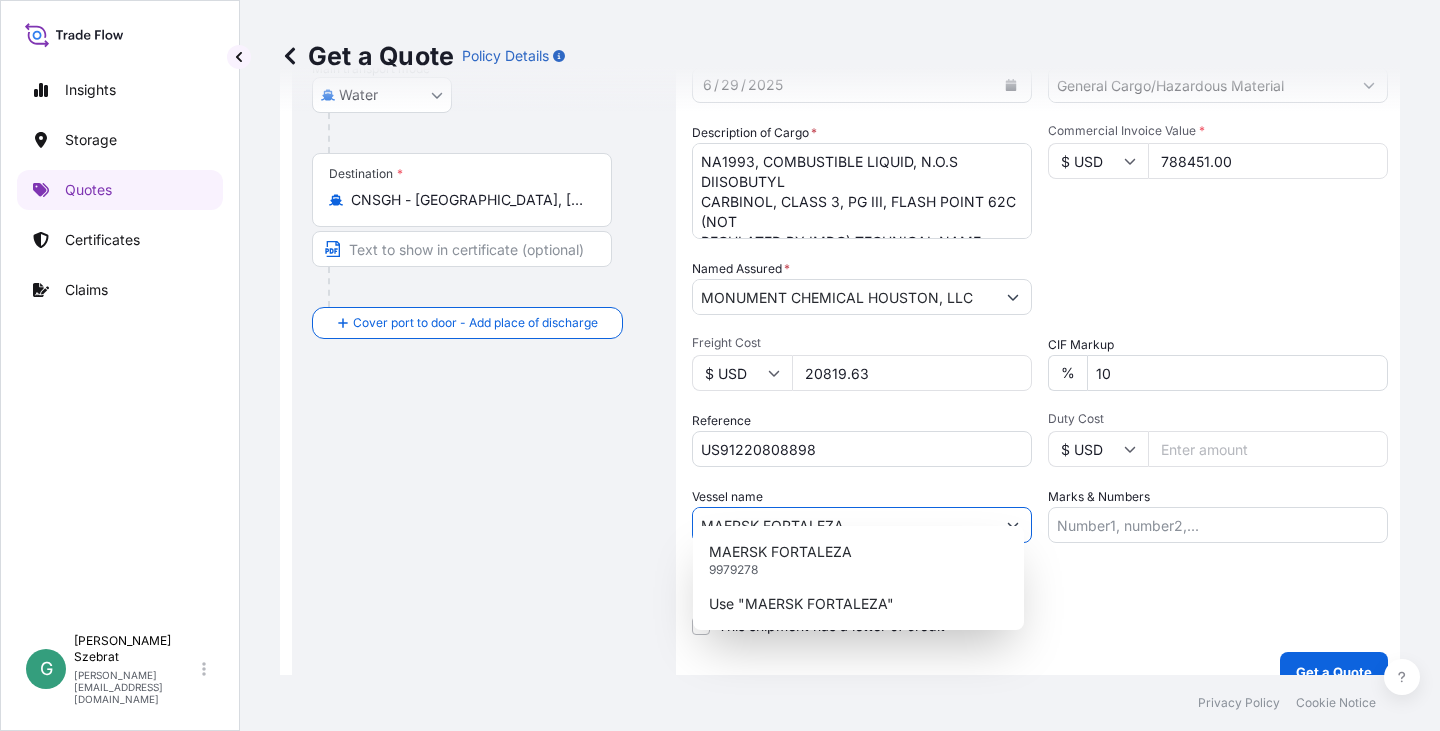 scroll, scrollTop: 382, scrollLeft: 0, axis: vertical 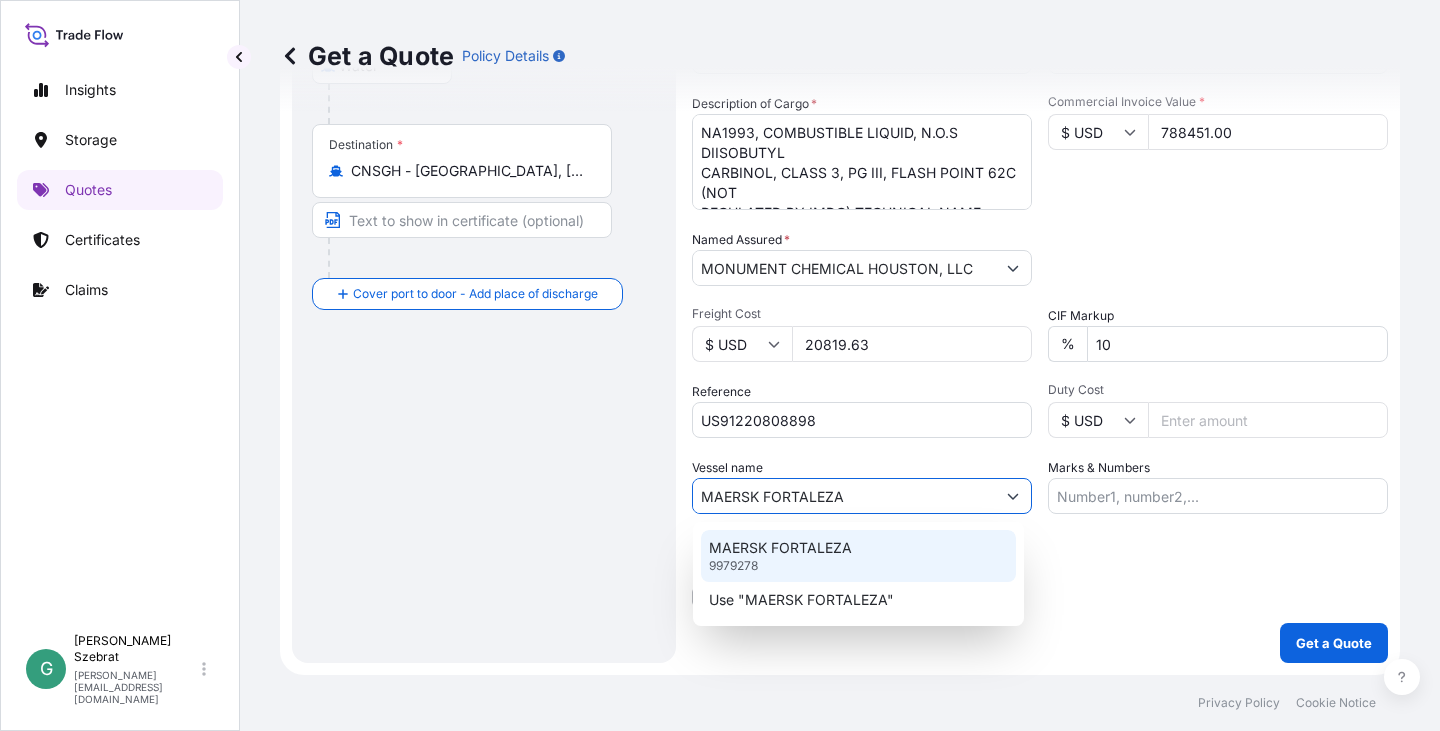 click on "MAERSK FORTALEZA" at bounding box center (780, 548) 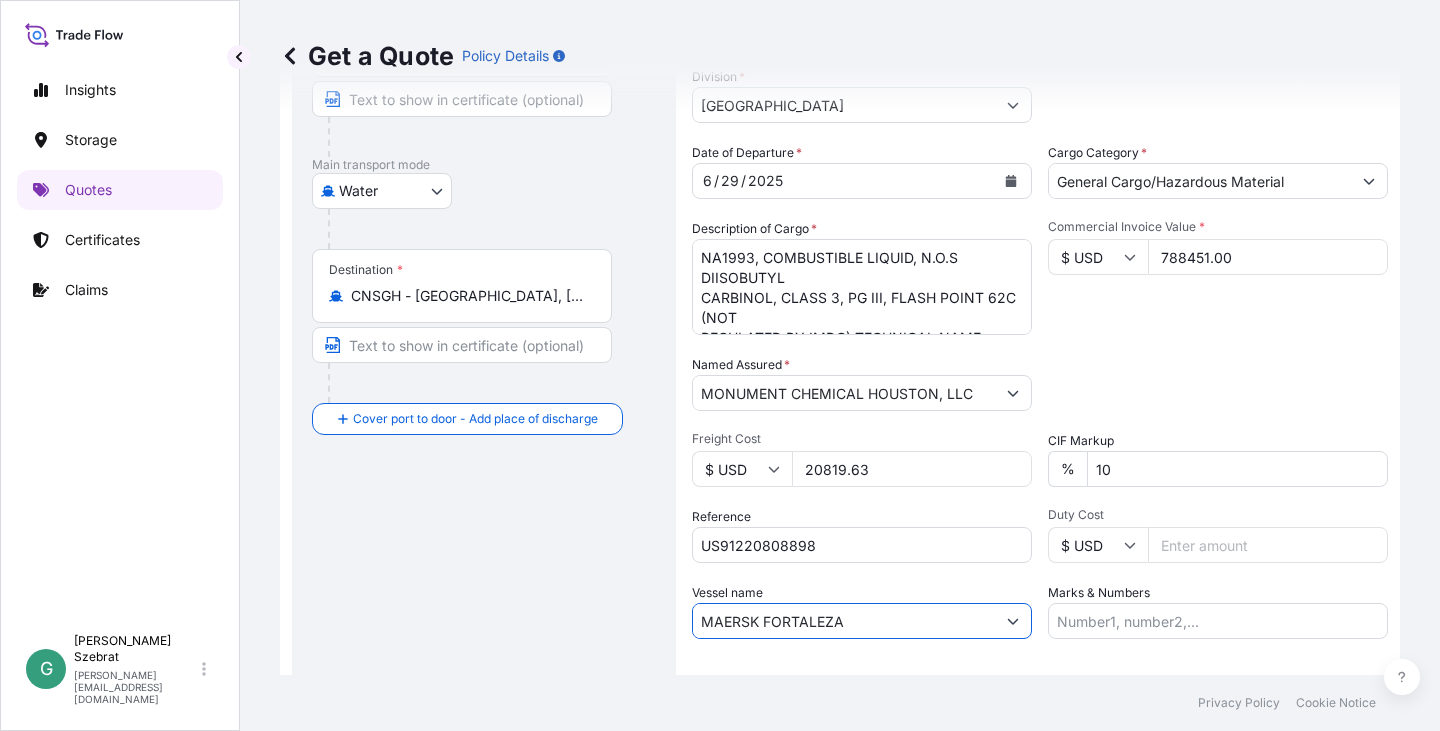 scroll, scrollTop: 82, scrollLeft: 0, axis: vertical 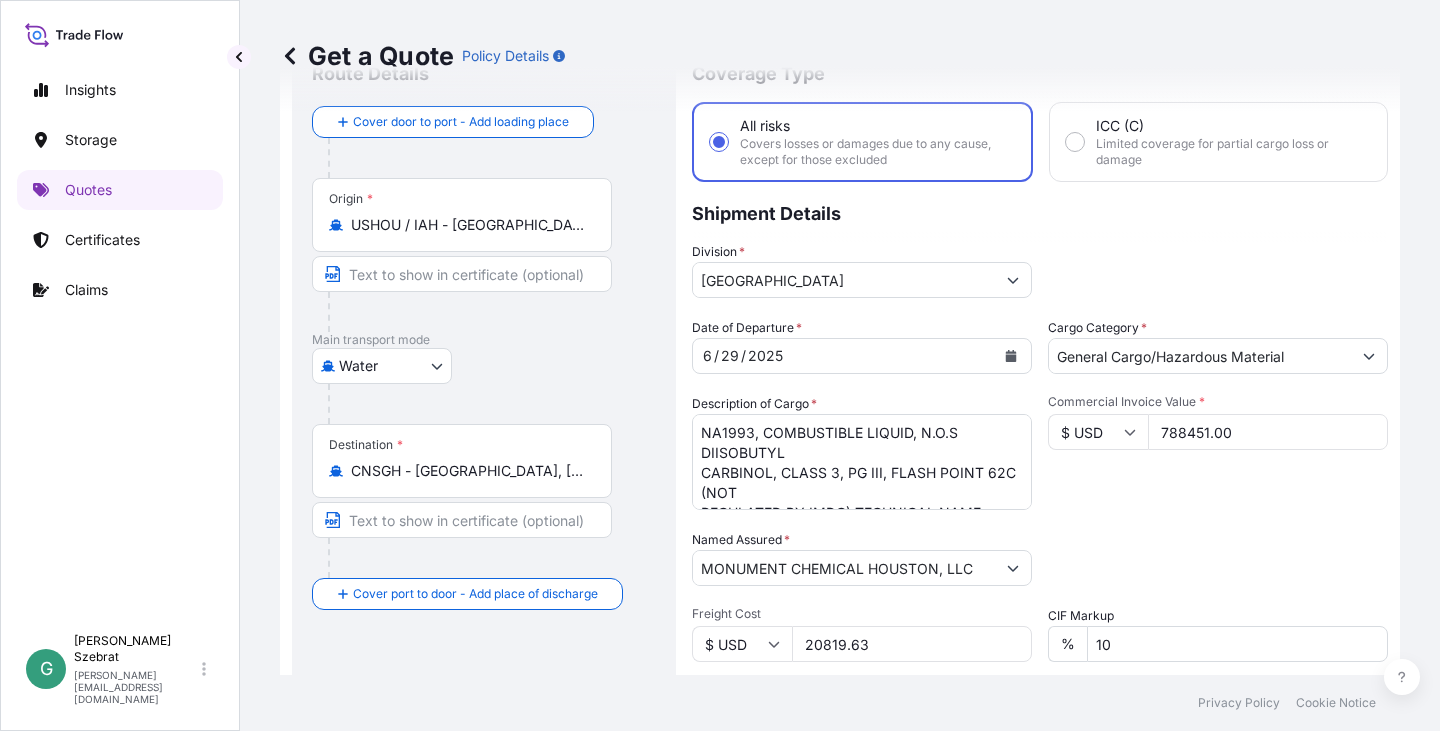 type on "MAERSK FORTALEZA" 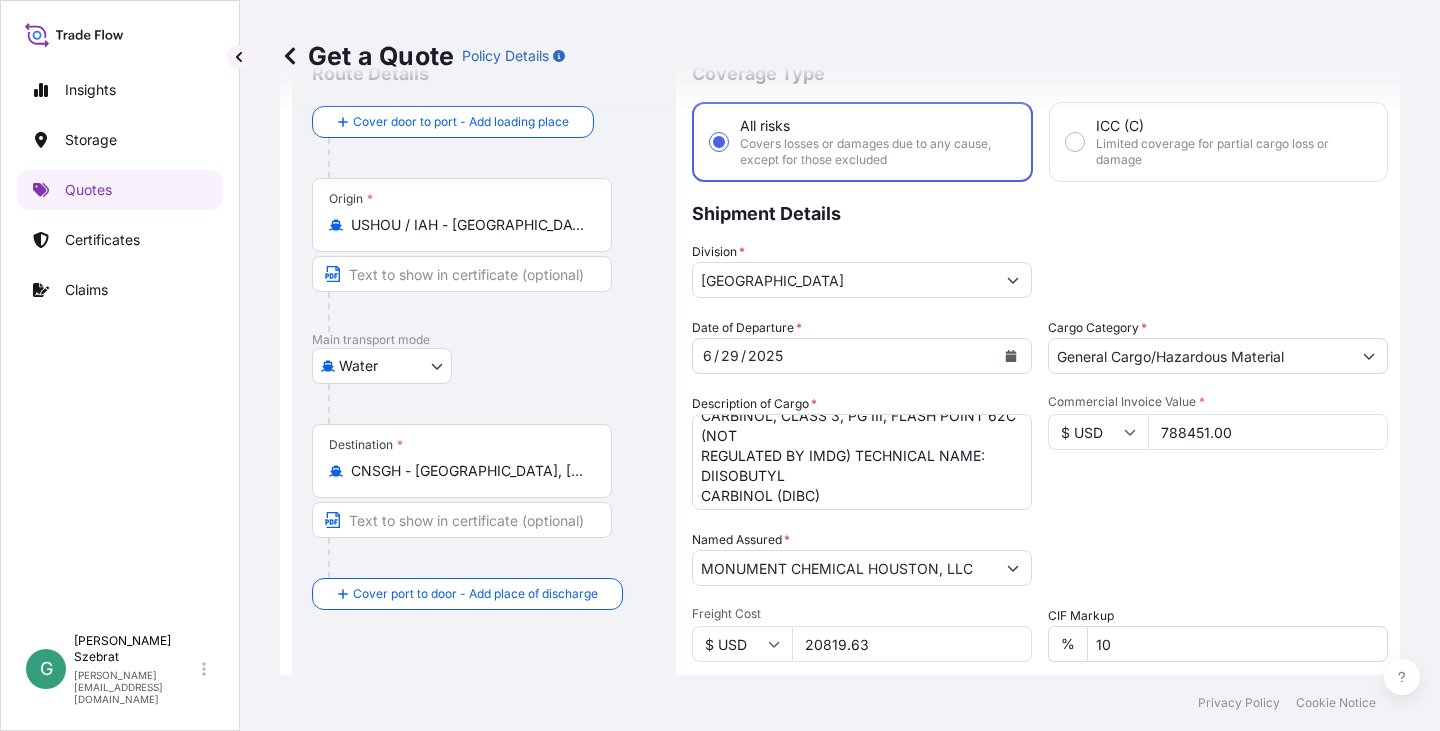 scroll, scrollTop: 82, scrollLeft: 0, axis: vertical 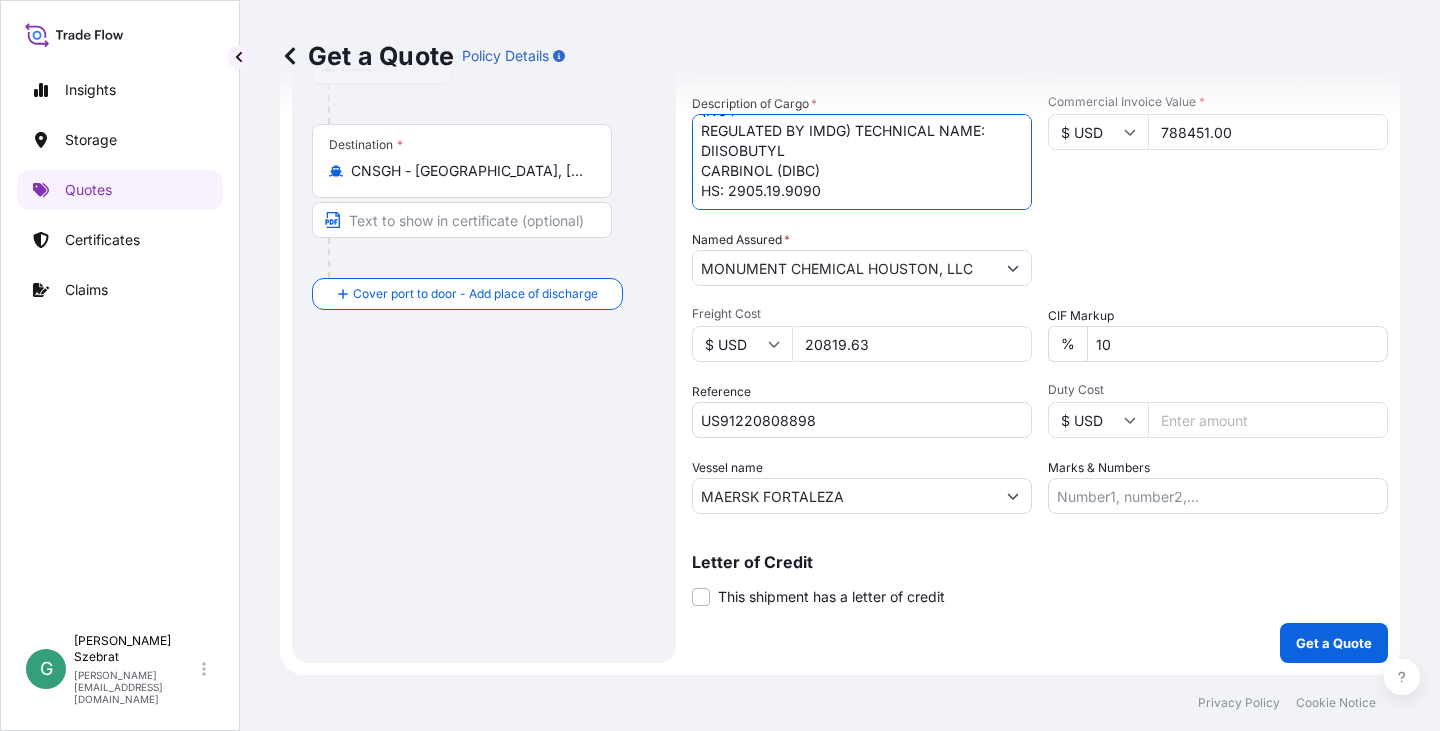 click on "NA1993, COMBUSTIBLE LIQUID, N.O.S DIISOBUTYL
CARBINOL, CLASS 3, PG III, FLASH POINT 62C (NOT
REGULATED BY IMDG) TECHNICAL NAME: DIISOBUTYL
CARBINOL (DIBC)
HS: 2905.19.9090" at bounding box center (862, 162) 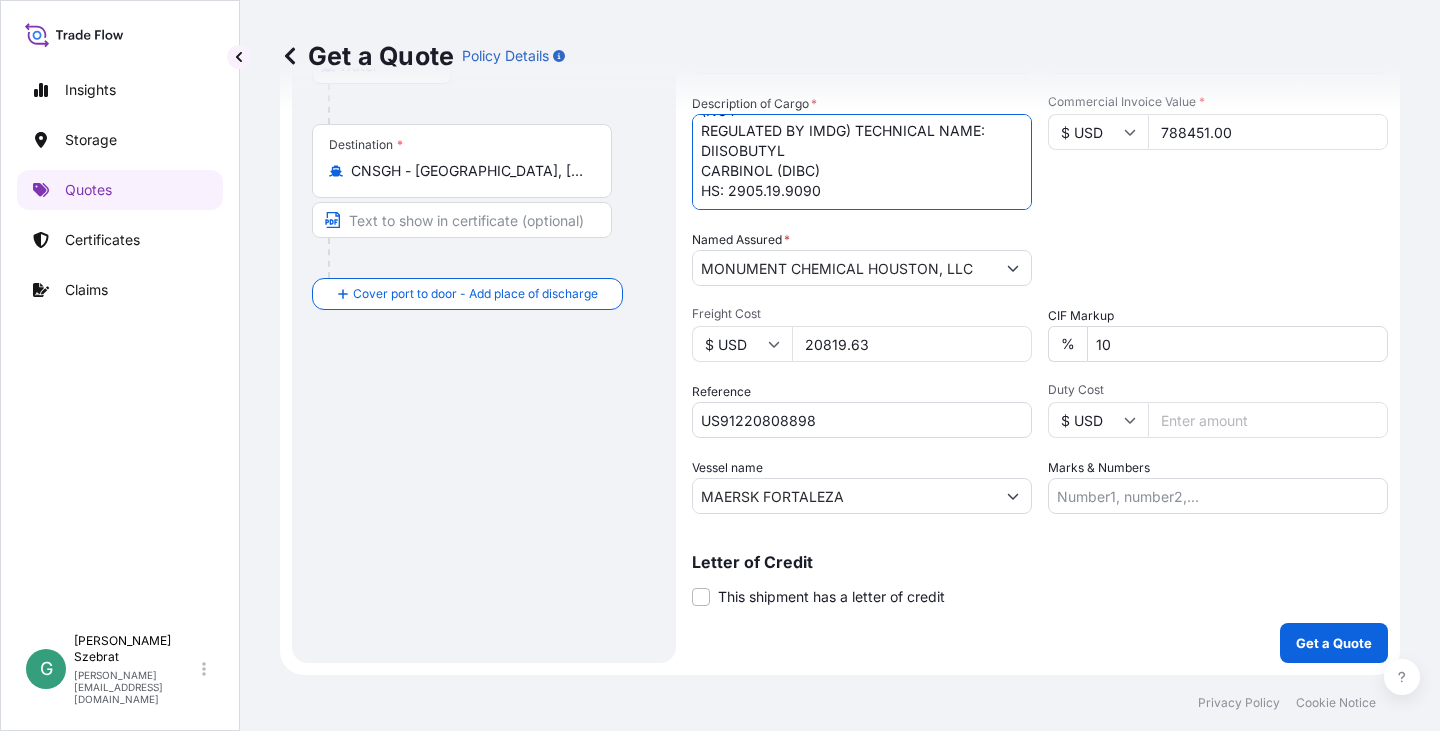 scroll, scrollTop: 92, scrollLeft: 0, axis: vertical 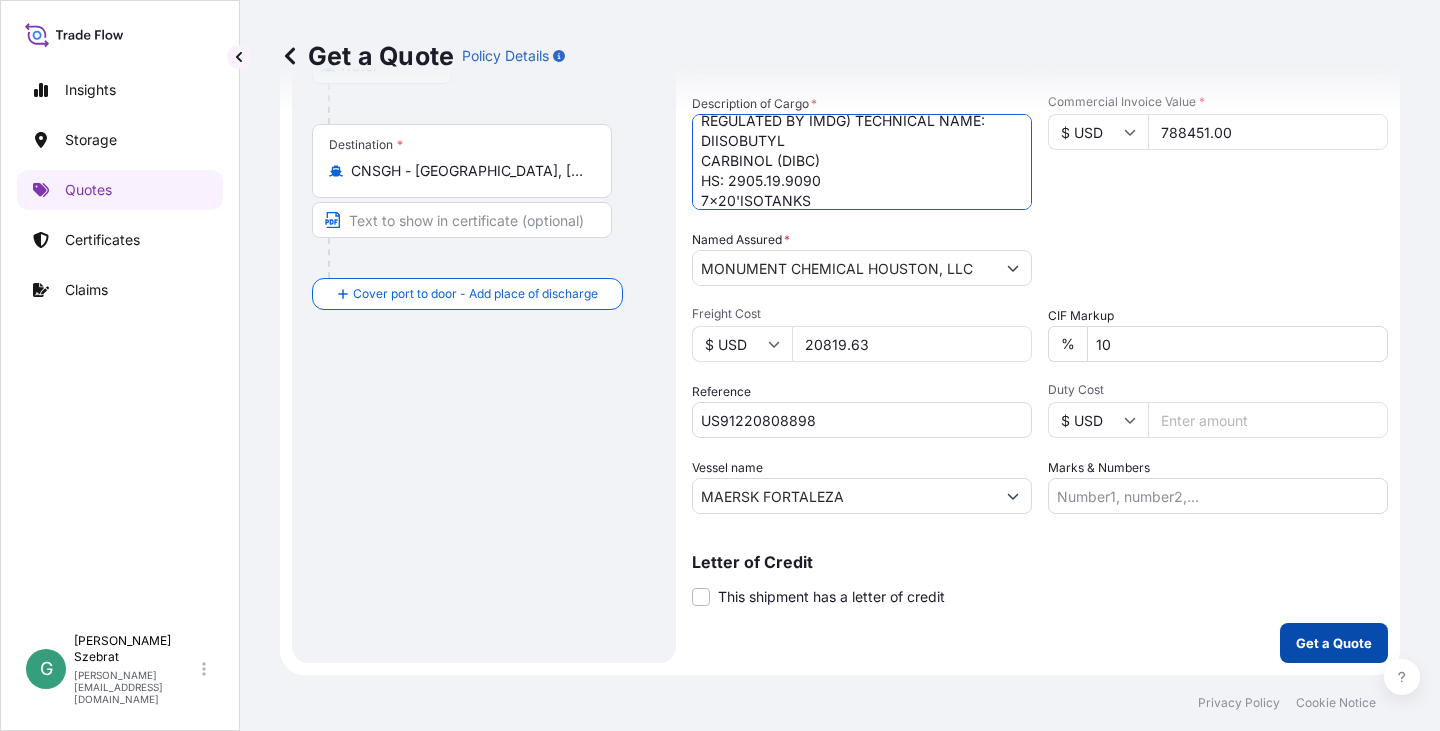 type on "NA1993, COMBUSTIBLE LIQUID, N.O.S DIISOBUTYL
CARBINOL, CLASS 3, PG III, FLASH POINT 62C (NOT
REGULATED BY IMDG) TECHNICAL NAME: DIISOBUTYL
CARBINOL (DIBC)
HS: 2905.19.9090
7x20'ISOTANKS" 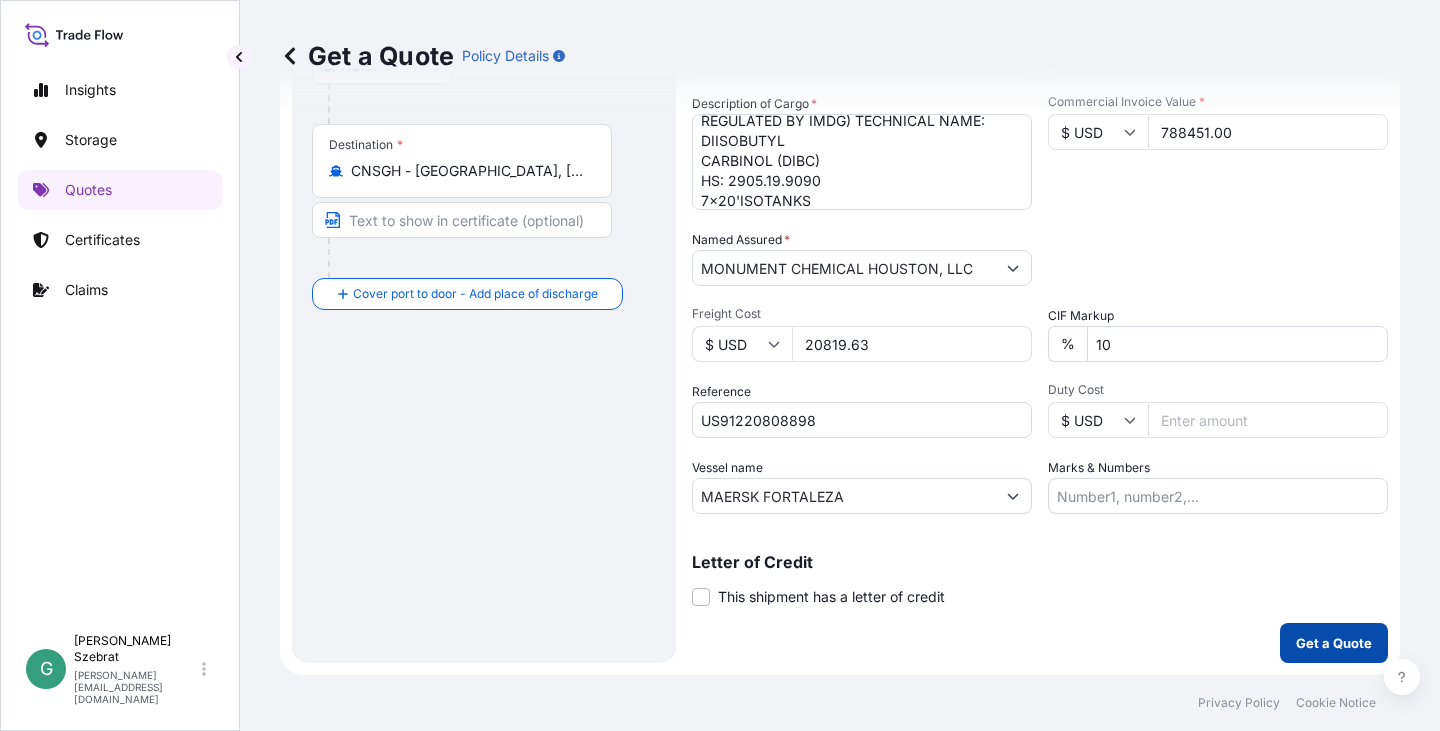 click on "Get a Quote" at bounding box center [1334, 643] 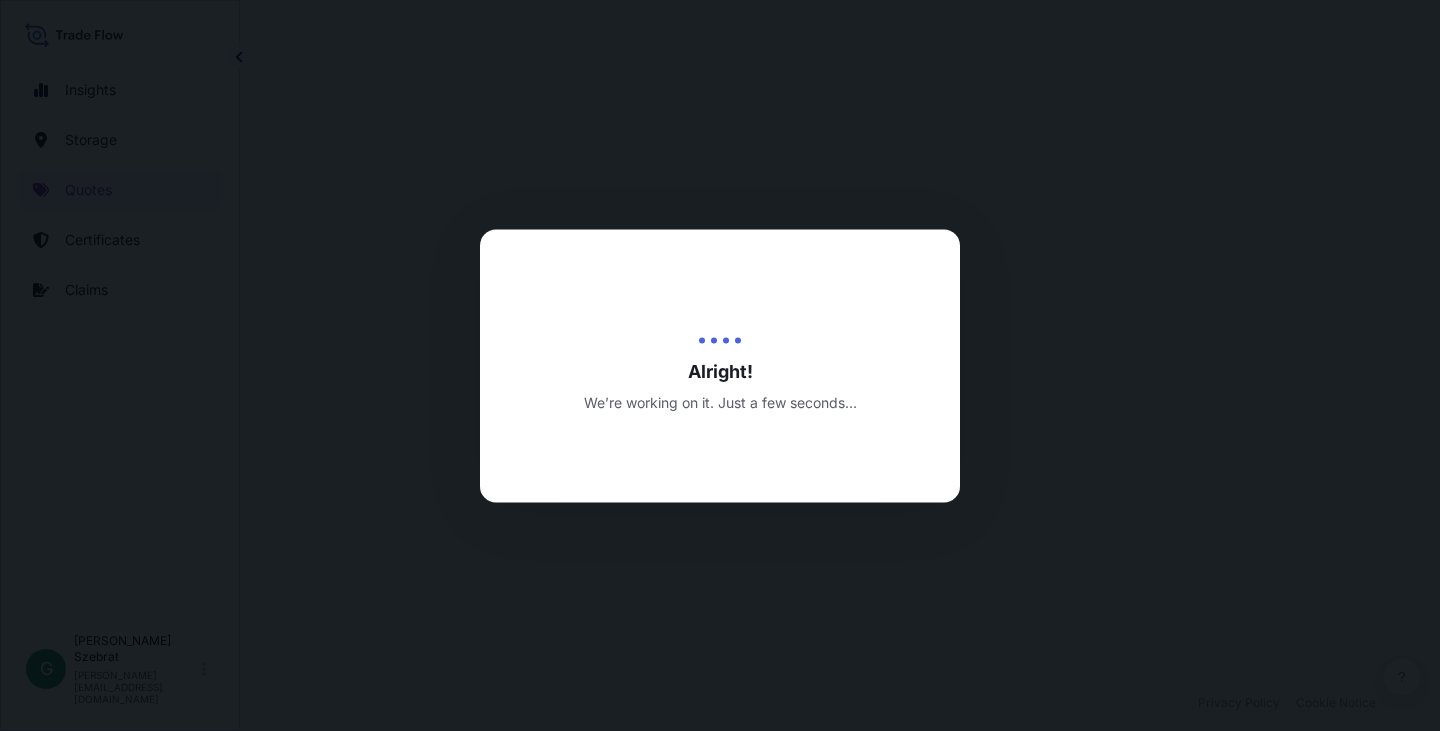 scroll, scrollTop: 0, scrollLeft: 0, axis: both 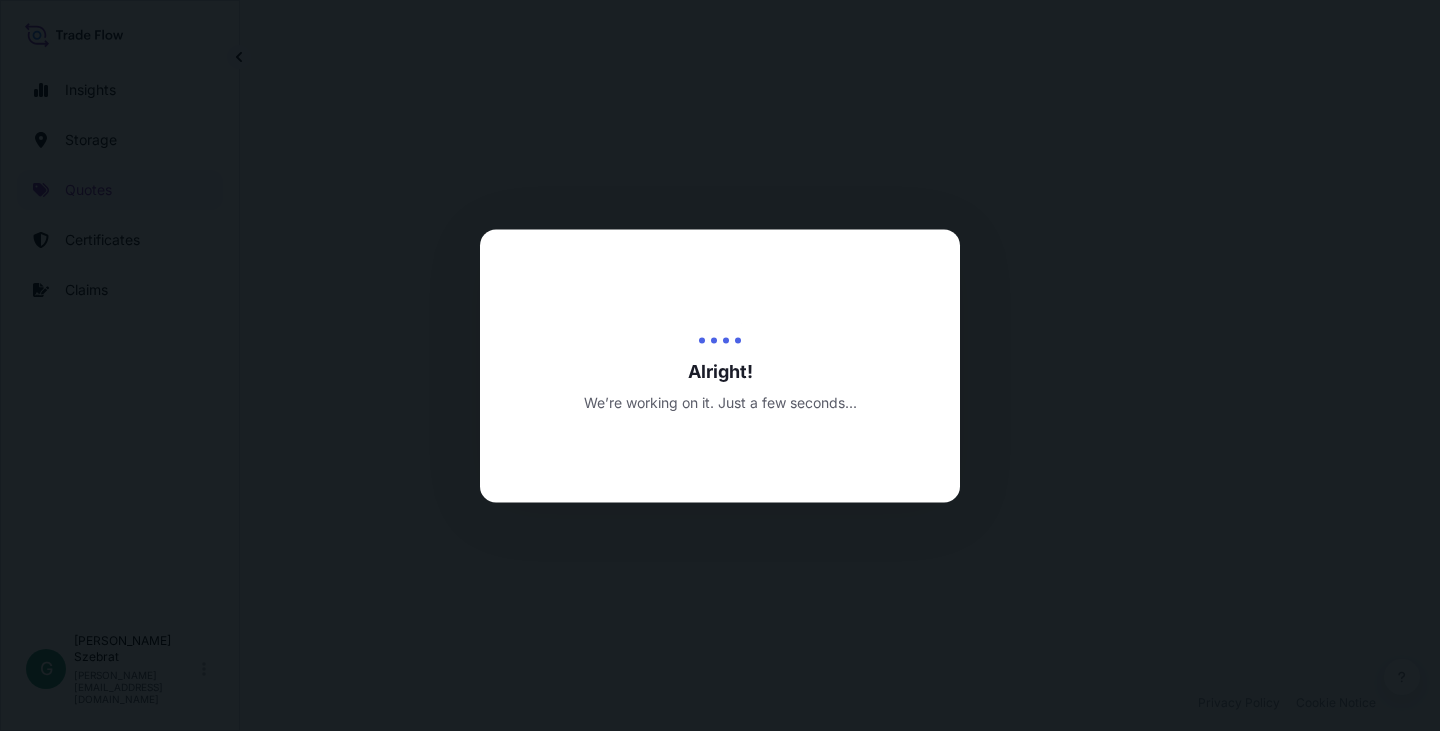 select on "Water" 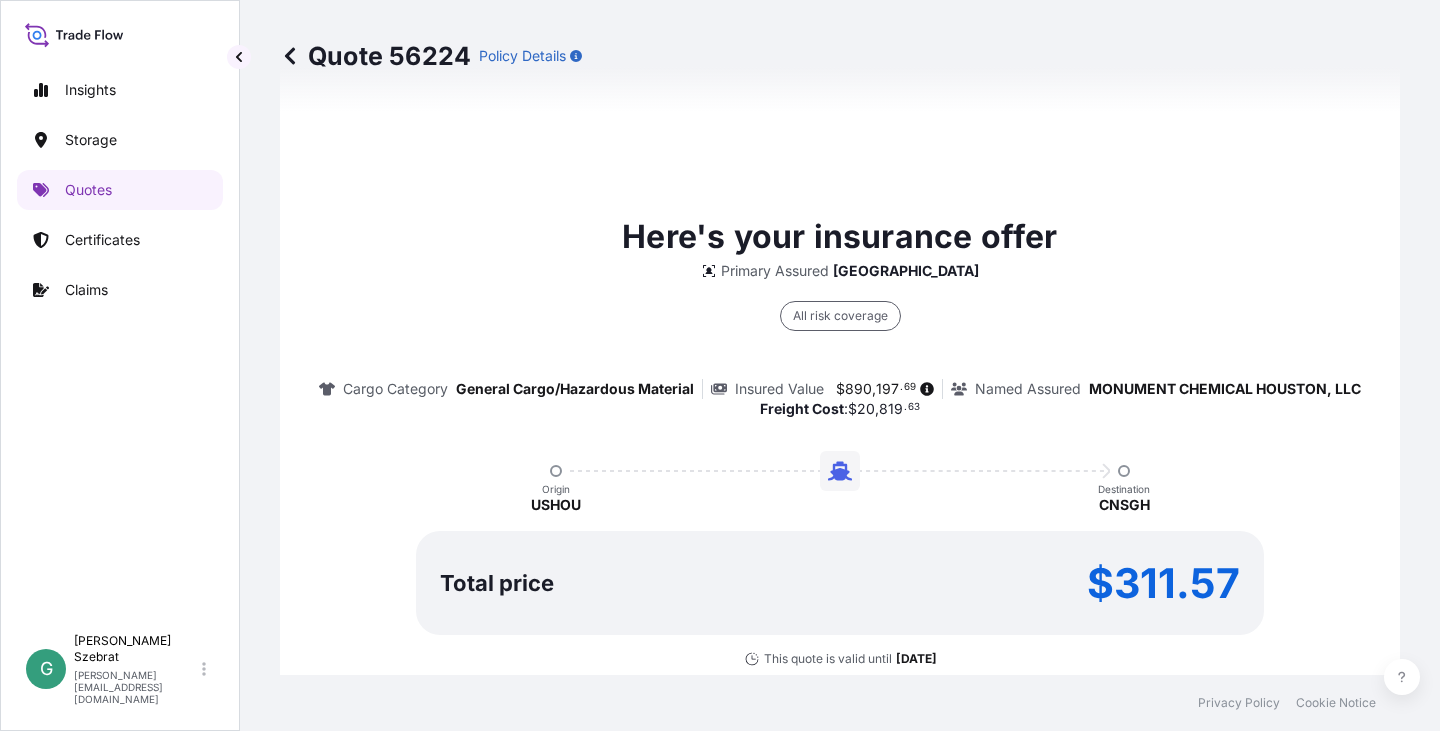 scroll, scrollTop: 1477, scrollLeft: 0, axis: vertical 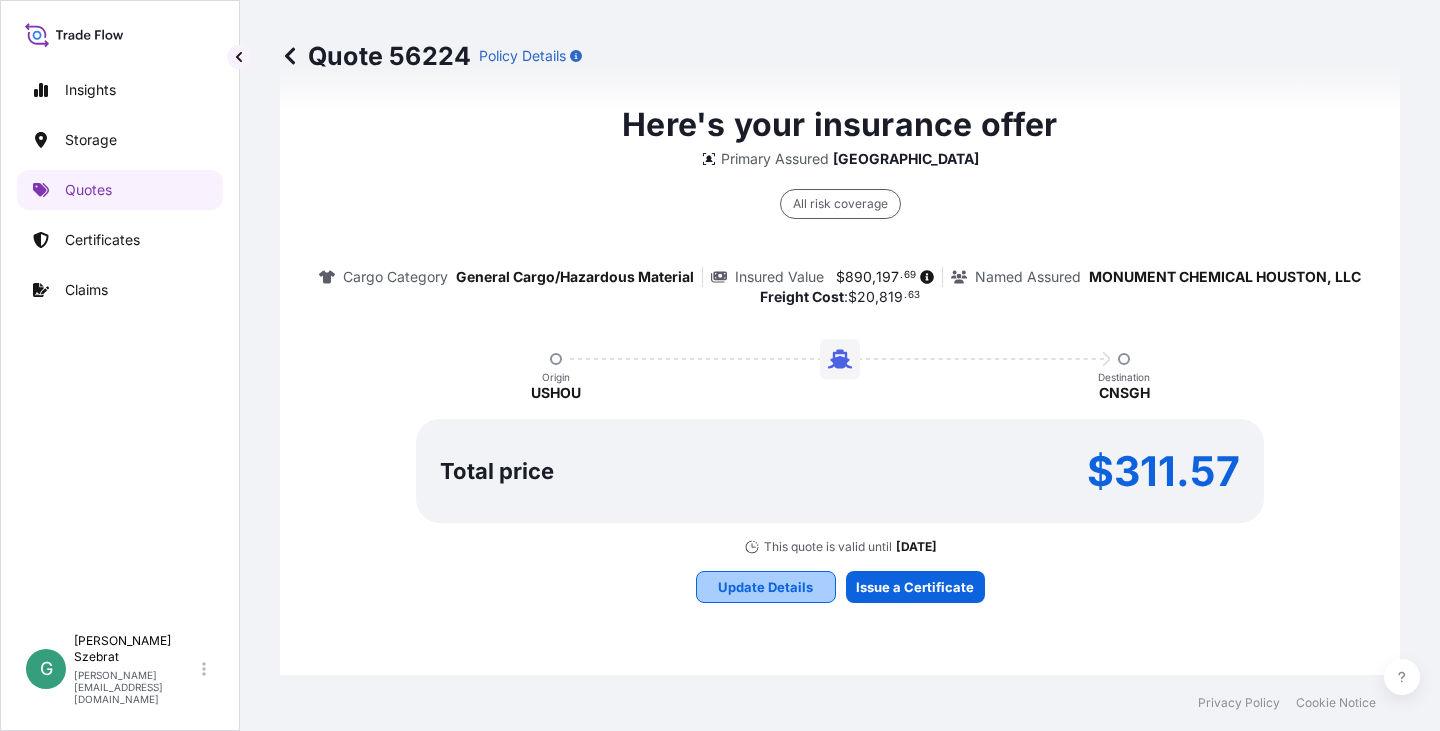 click on "Update Details" at bounding box center (765, 587) 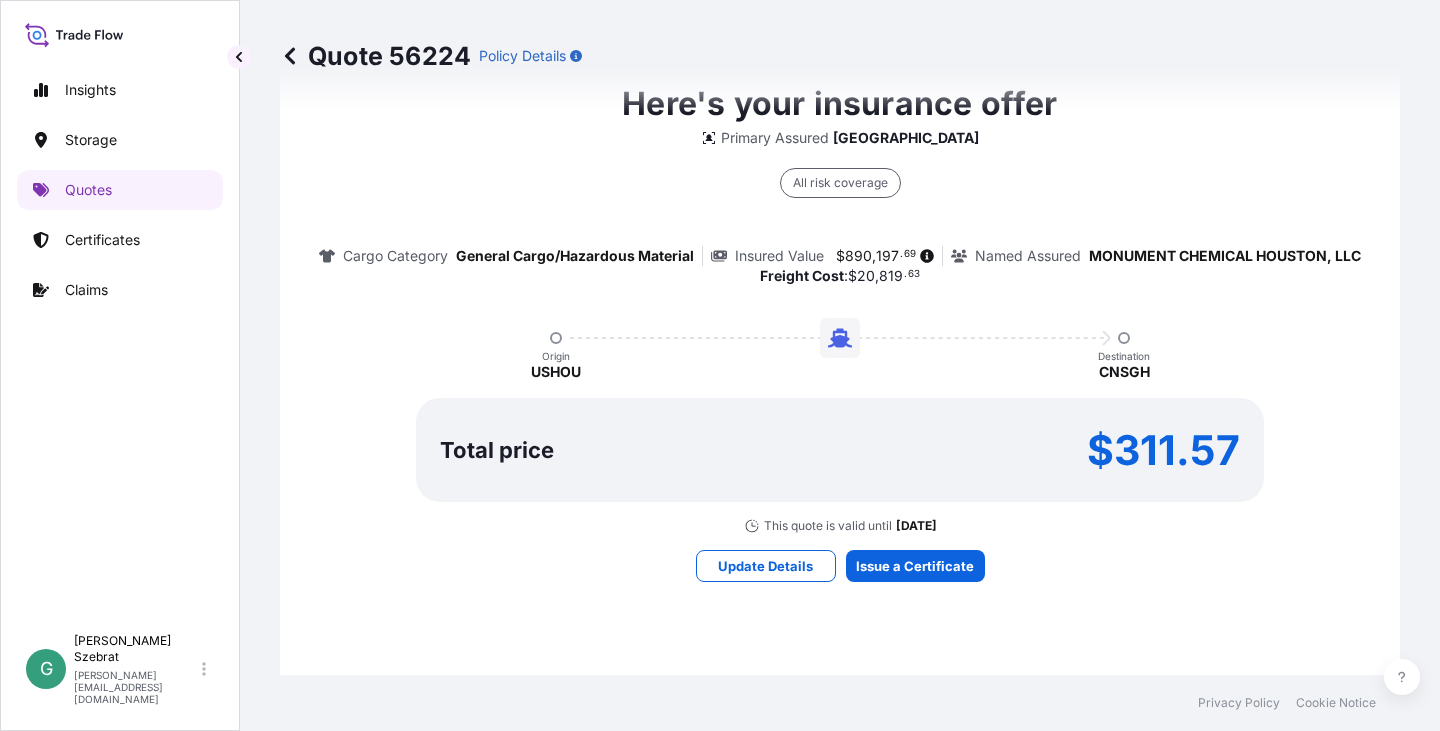 scroll, scrollTop: 1500, scrollLeft: 0, axis: vertical 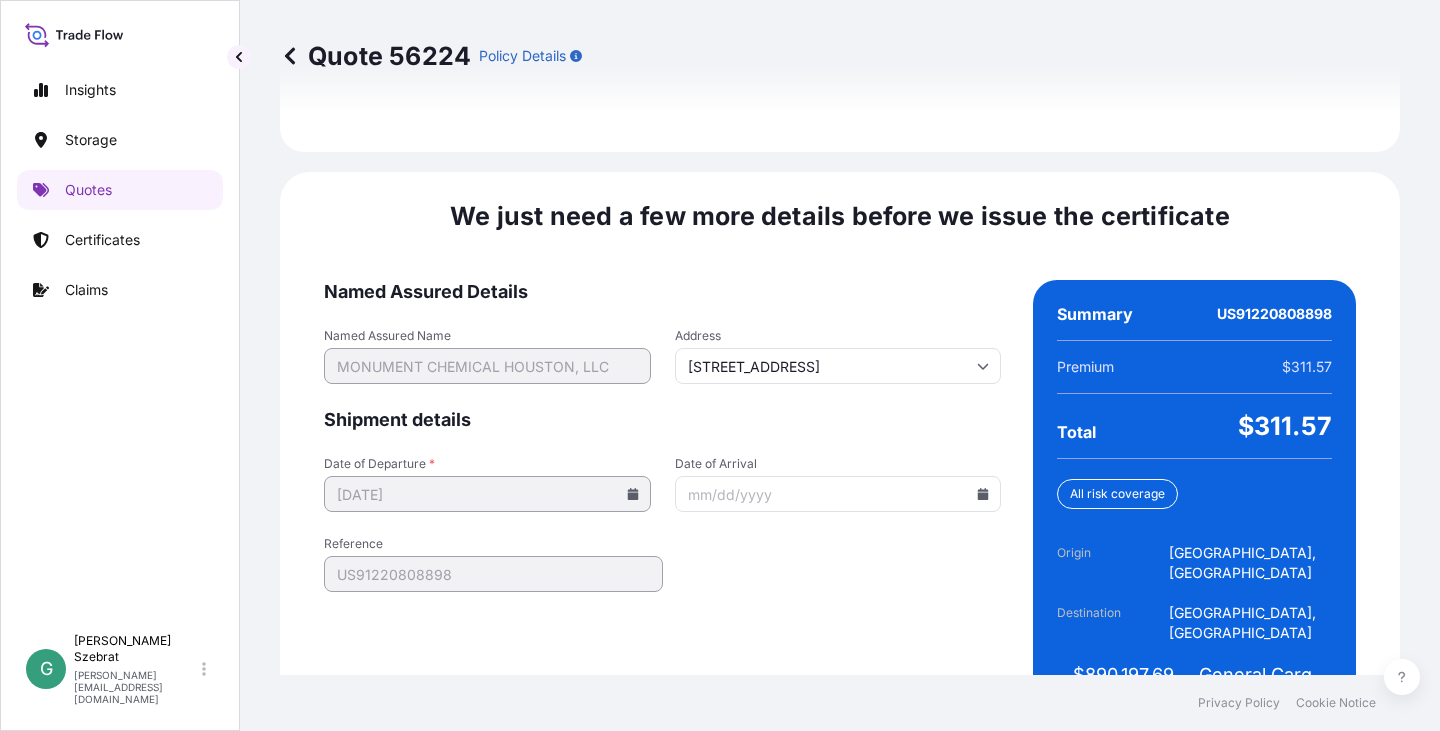 click on "Named Assured Details Named Assured Name   MONUMENT CHEMICAL HOUSTON, LLC Address   [STREET_ADDRESS] Shipment details Date of Departure   * [DATE] Date of Arrival   Reference   US91220808898 Create Certificate" at bounding box center [662, 503] 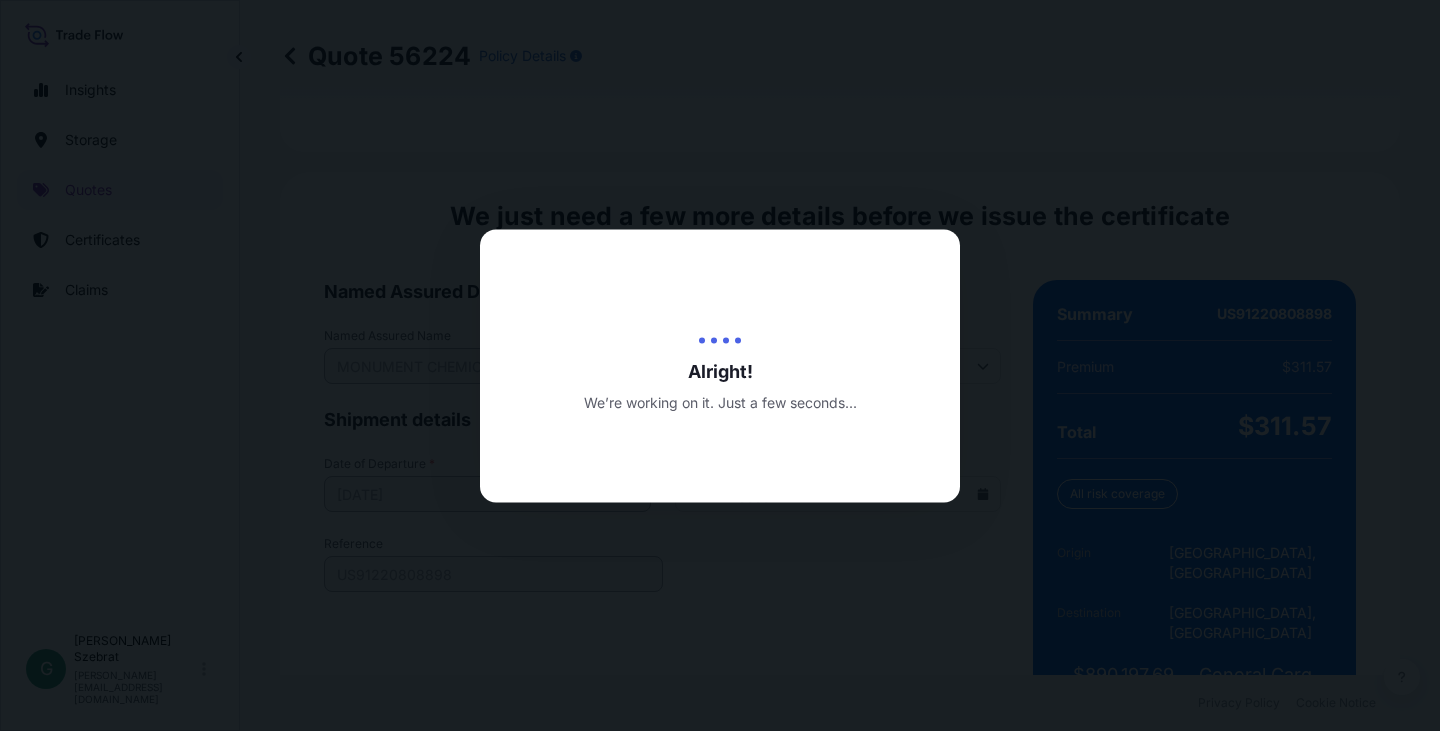 scroll, scrollTop: 0, scrollLeft: 0, axis: both 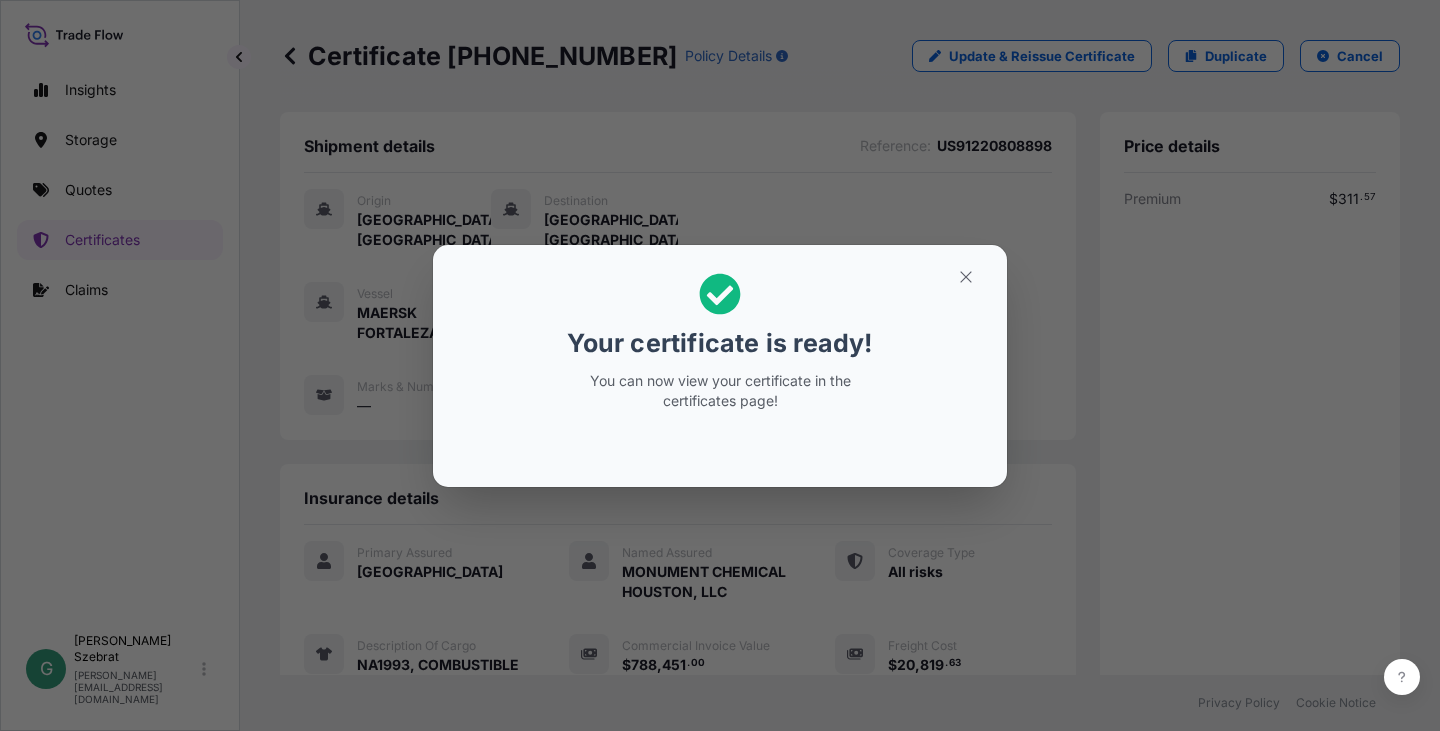 click on "Your certificate is ready! You can now view your certificate in the certificates page!" at bounding box center [720, 365] 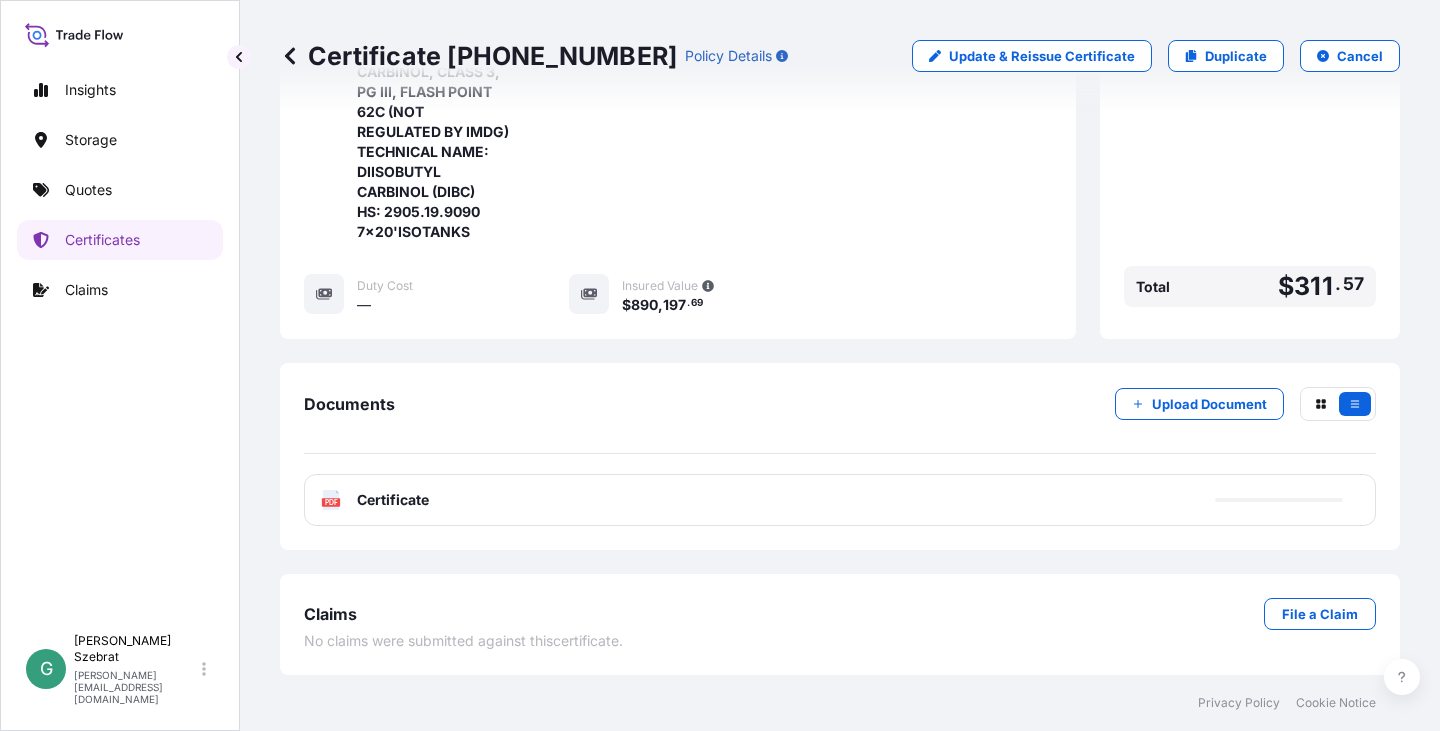scroll, scrollTop: 673, scrollLeft: 0, axis: vertical 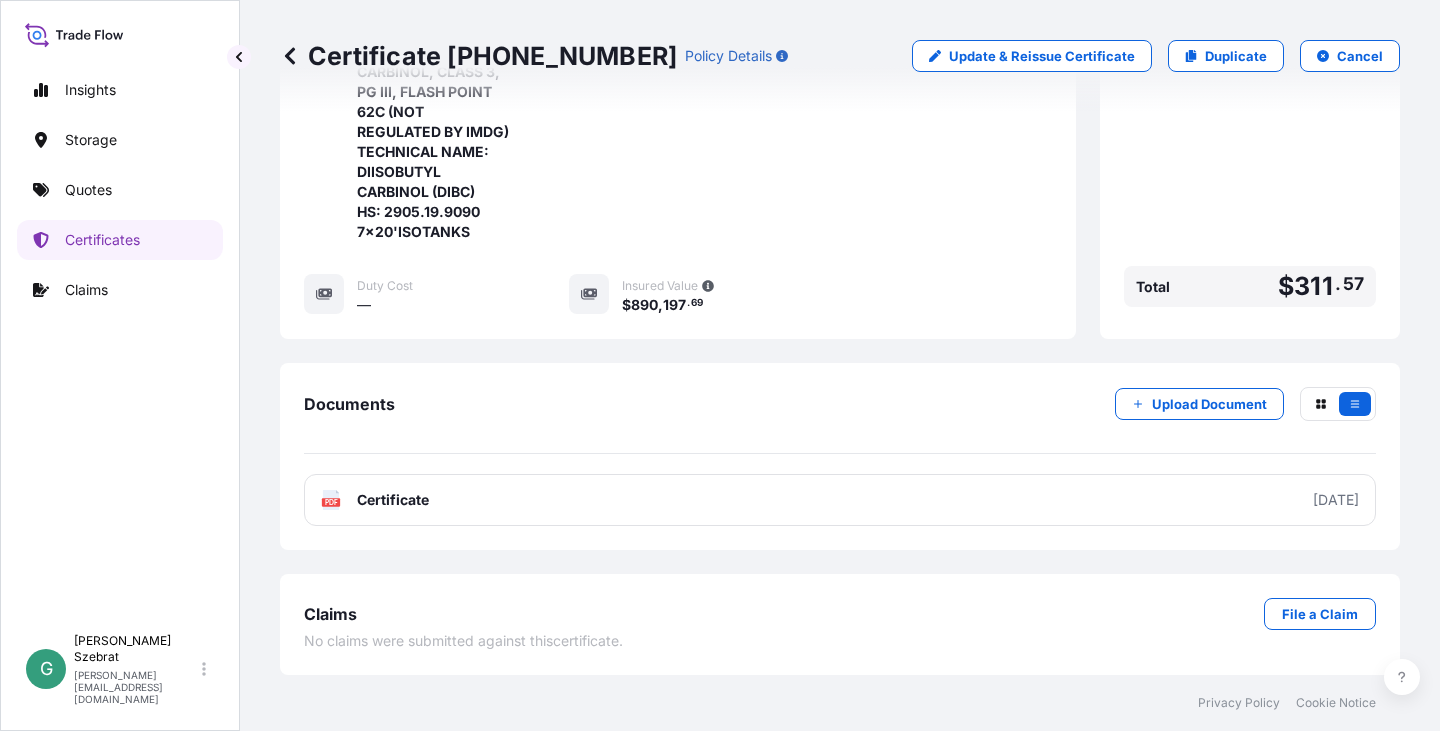 click on "Certificate" at bounding box center [393, 500] 